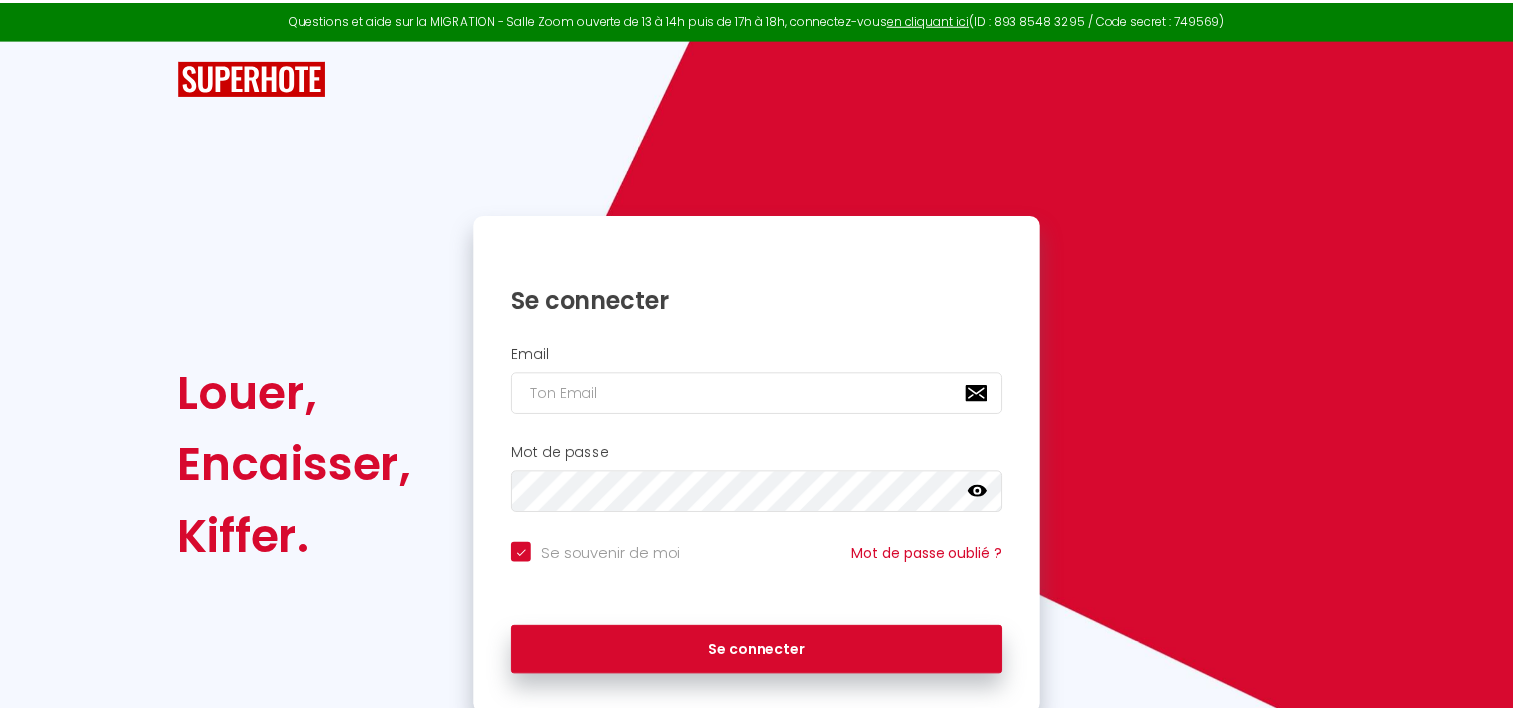 scroll, scrollTop: 0, scrollLeft: 0, axis: both 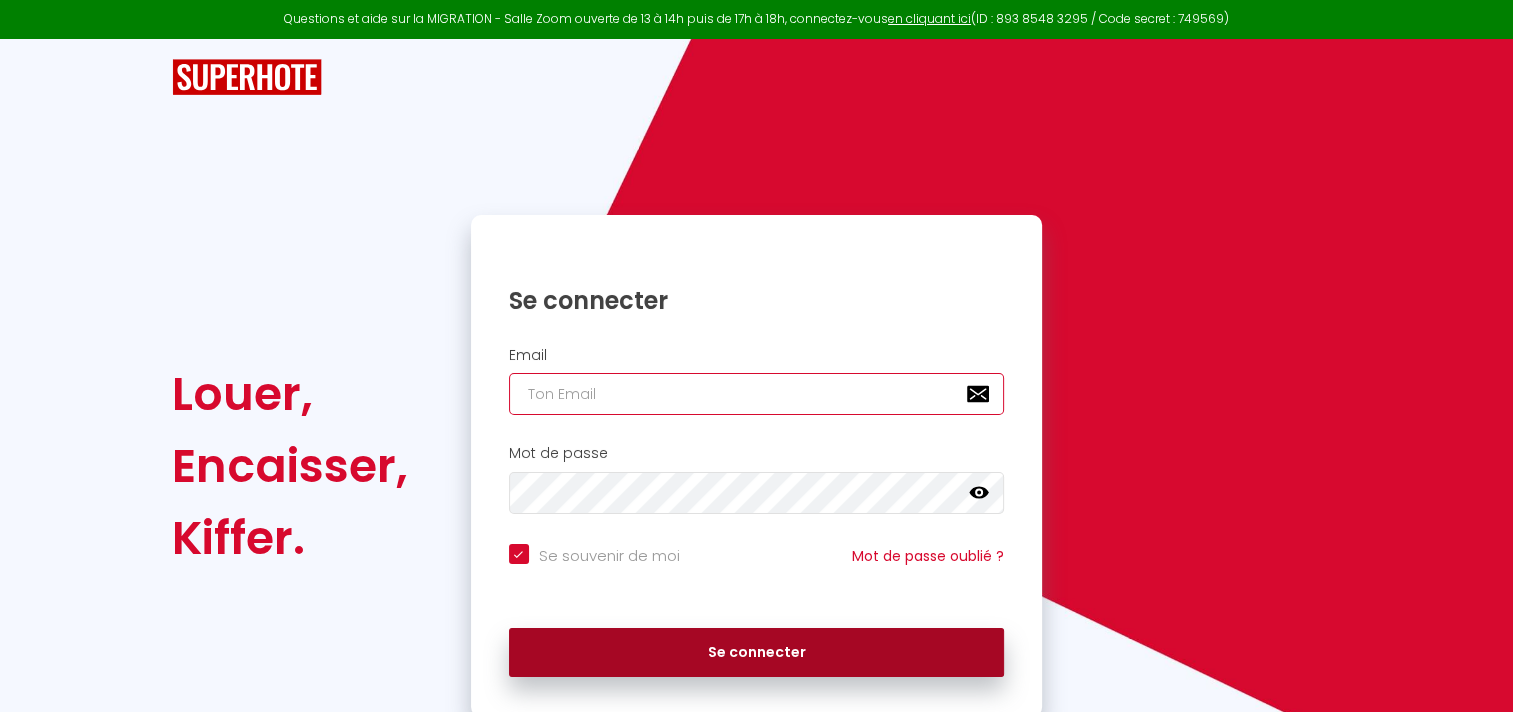 type on "CONCIERGERIESPIRITZEN@GMAIL.COM" 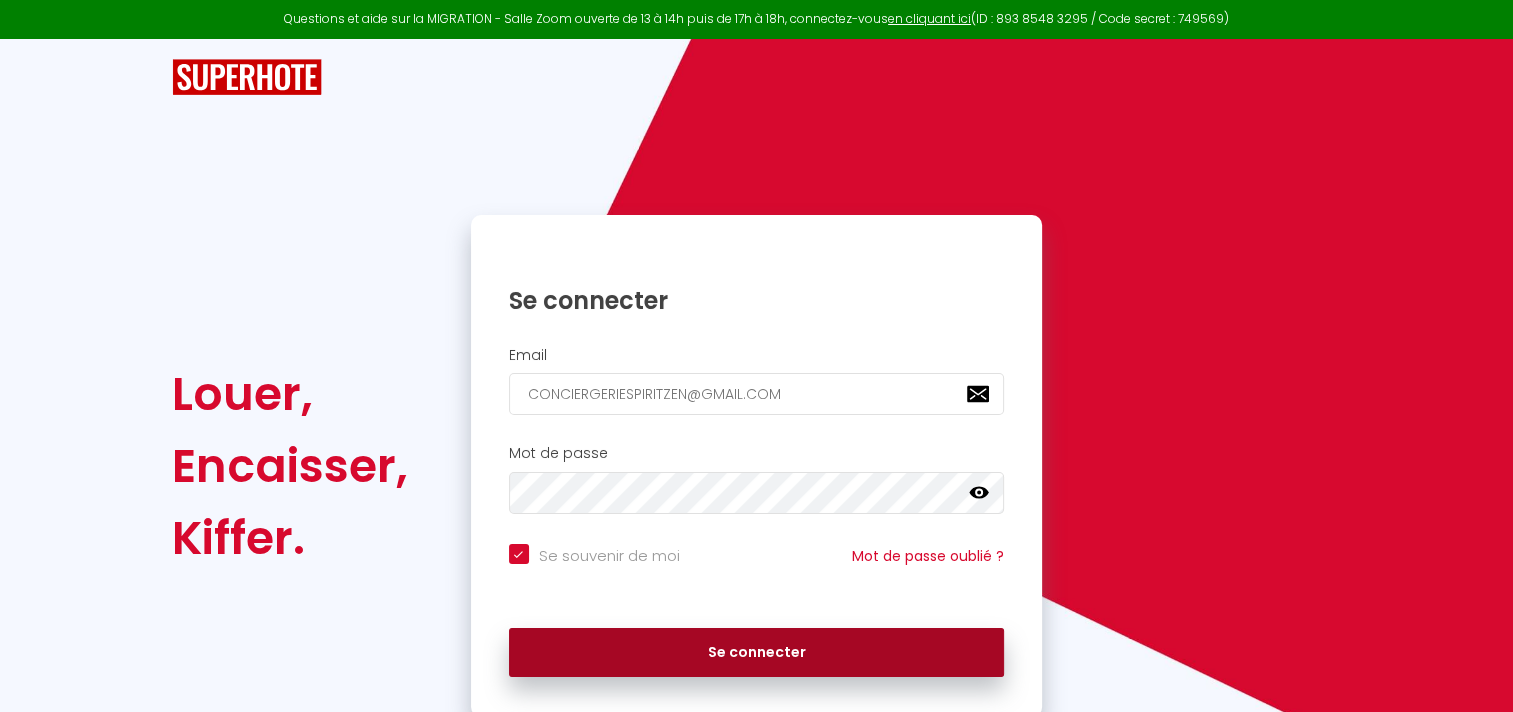 click on "Se connecter" at bounding box center [757, 653] 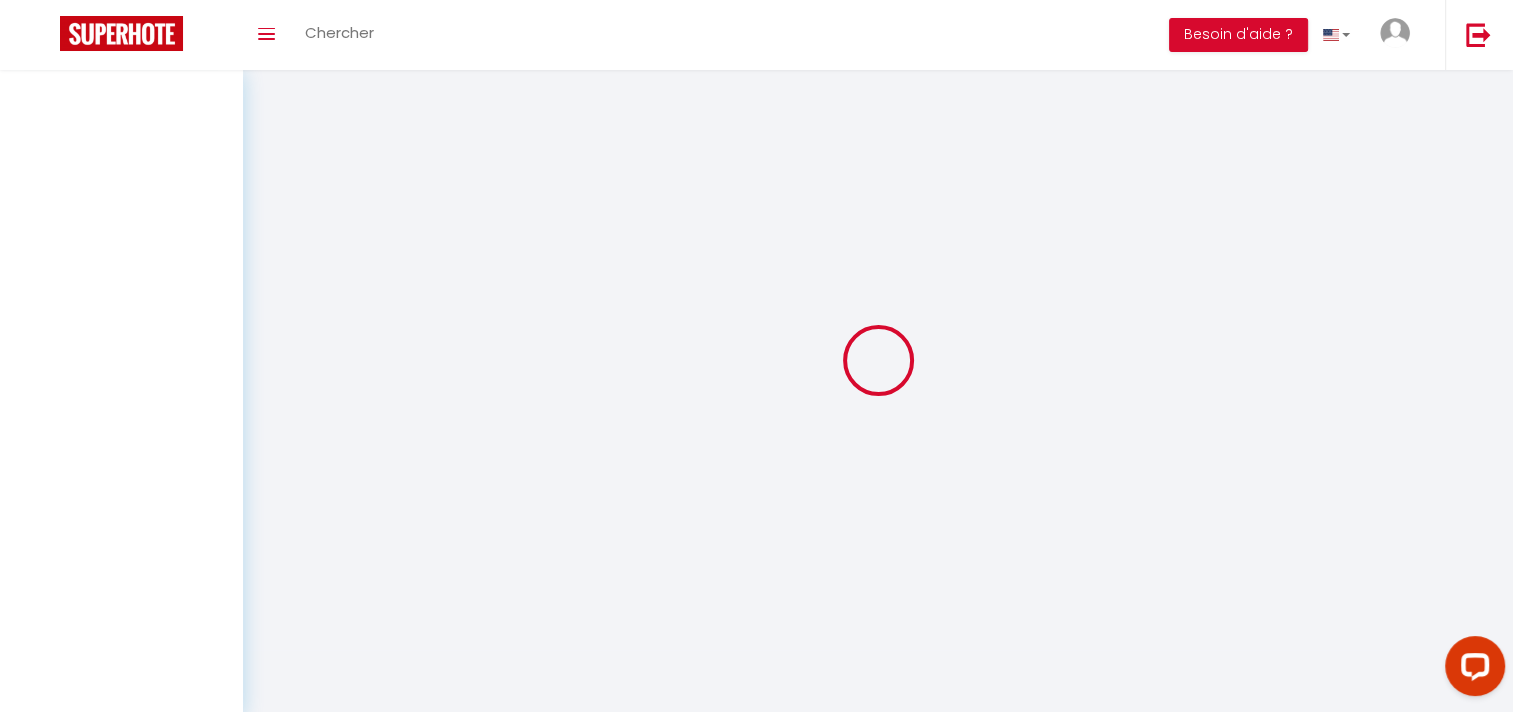 scroll, scrollTop: 0, scrollLeft: 0, axis: both 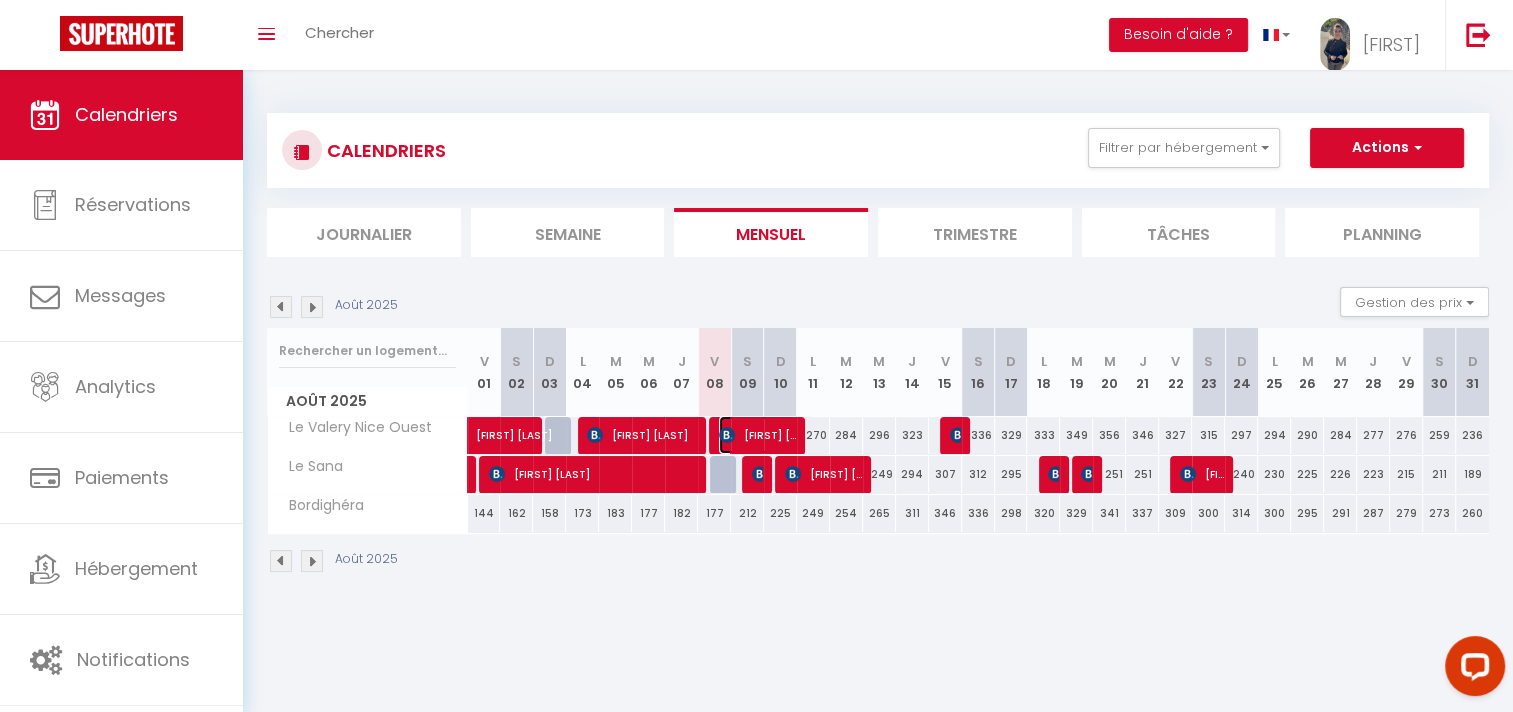 click on "[FIRST] [LAST]" at bounding box center [757, 435] 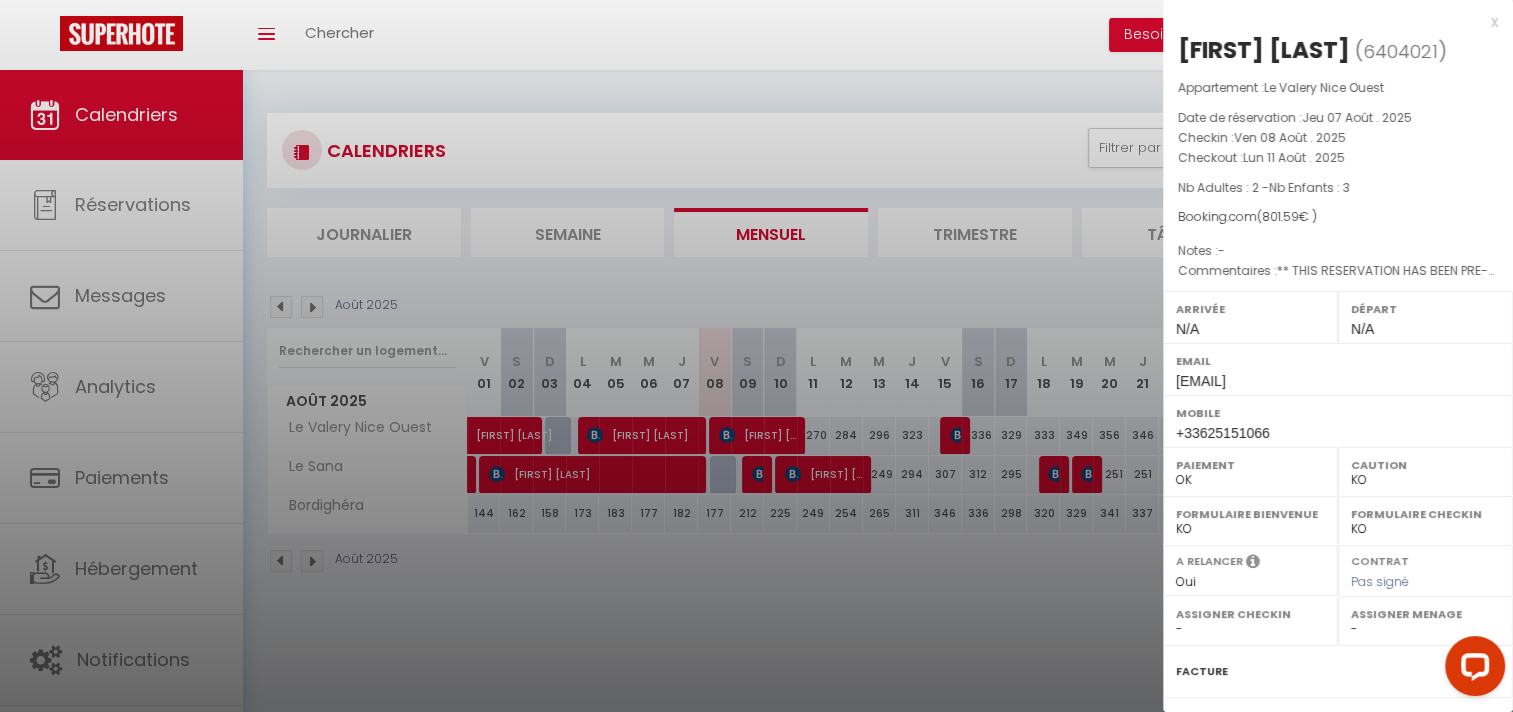 click on "Assigner Menage" at bounding box center [1425, 614] 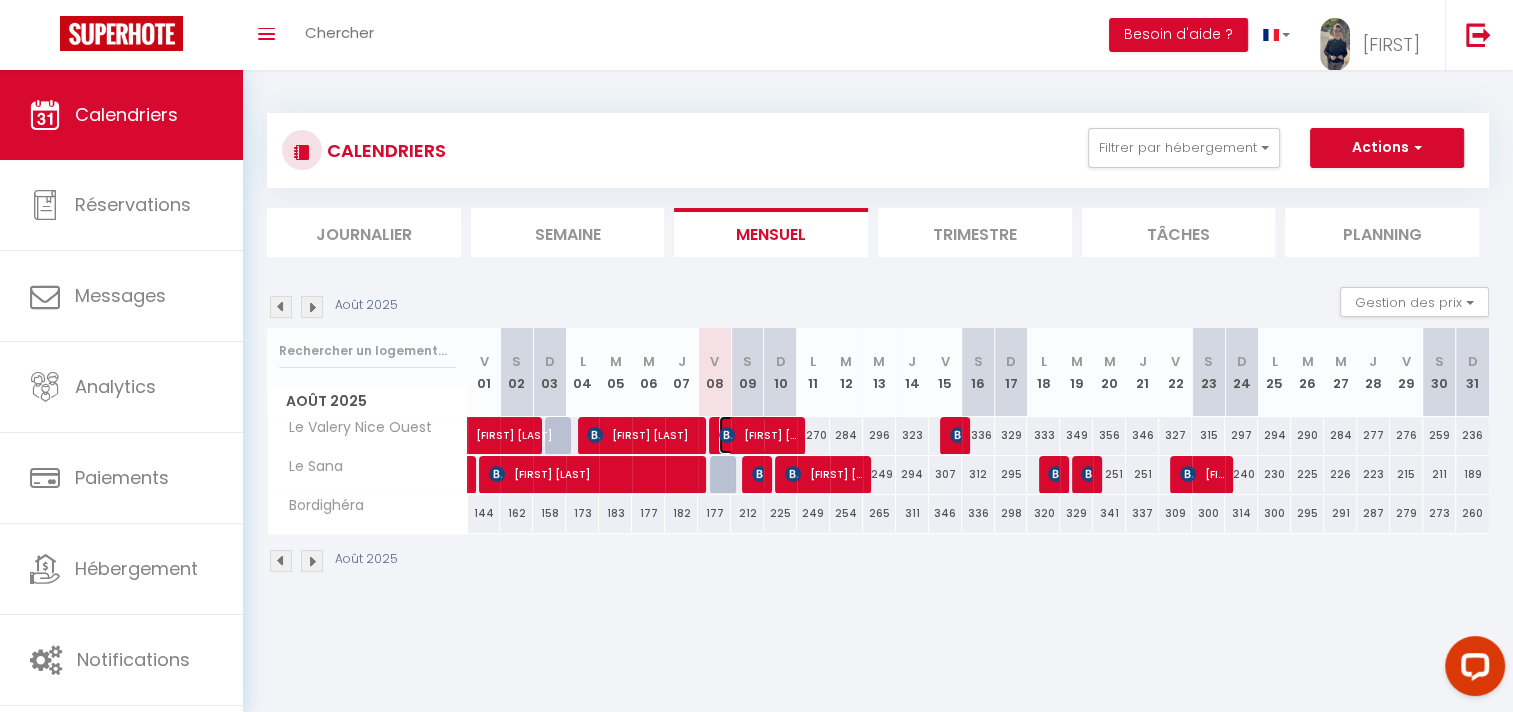 click on "[FIRST] [LAST]" at bounding box center [757, 435] 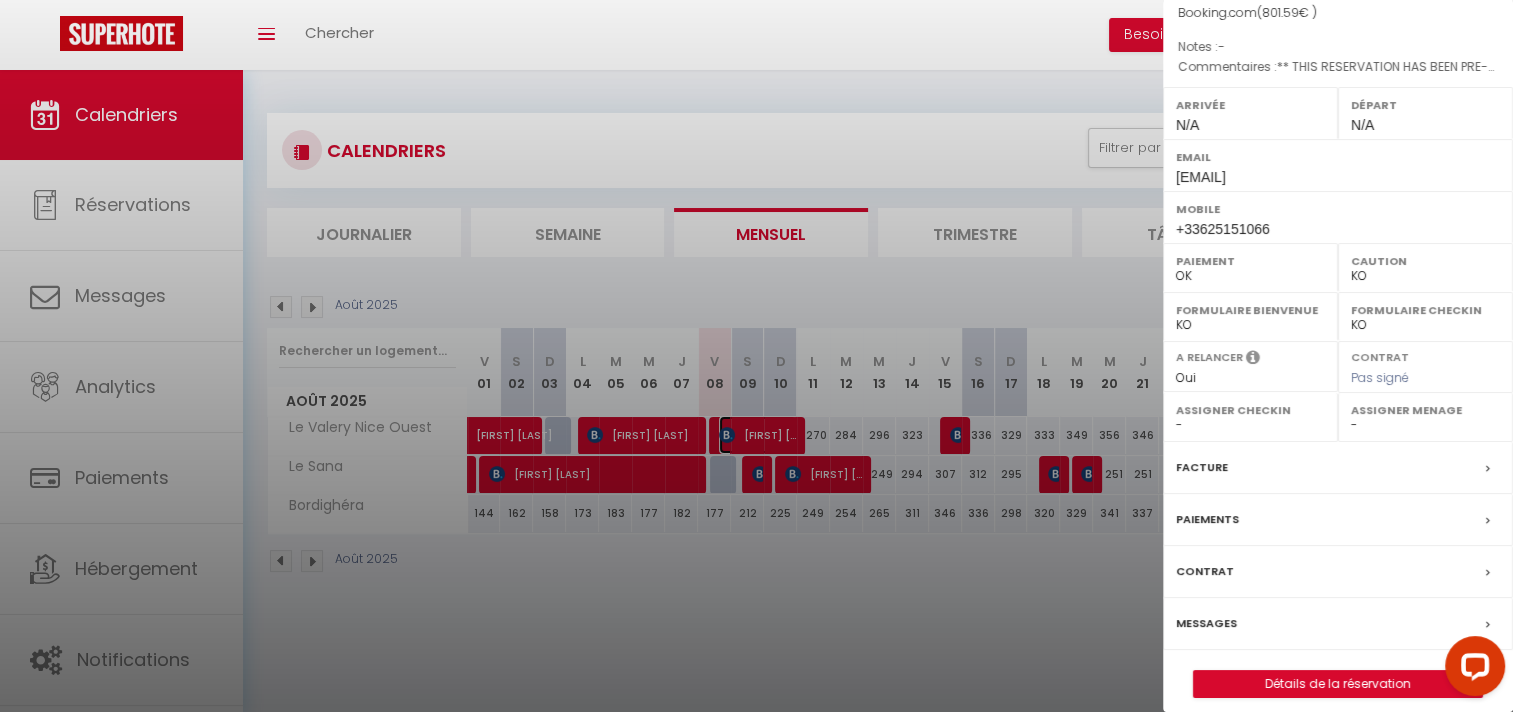 scroll, scrollTop: 216, scrollLeft: 0, axis: vertical 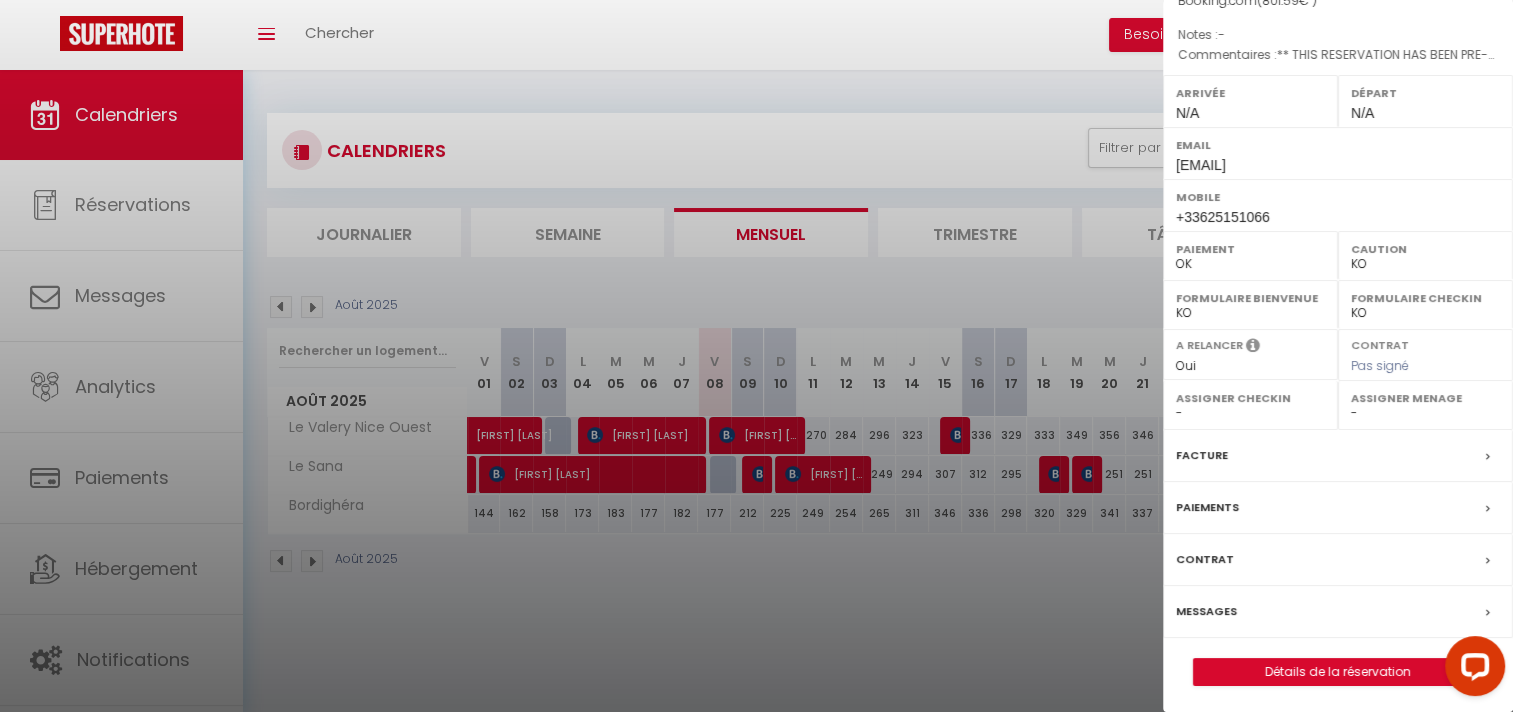 click on "-
[FIRST] [LAST]
[FIRST] [LAST]
[FIRST] [LAST]" at bounding box center (1425, 413) 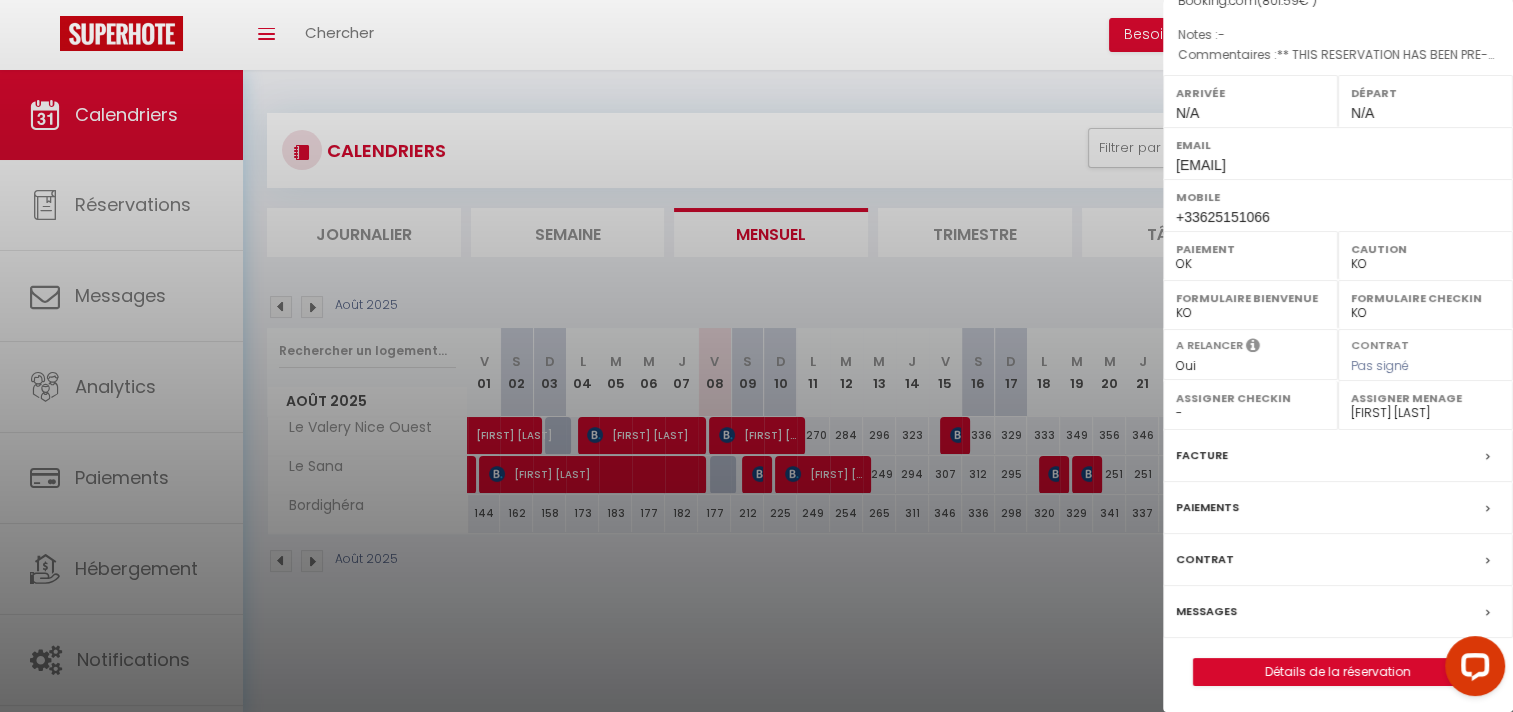 click on "-
[FIRST] [LAST]
[FIRST] [LAST]
[FIRST] [LAST]" at bounding box center [1425, 413] 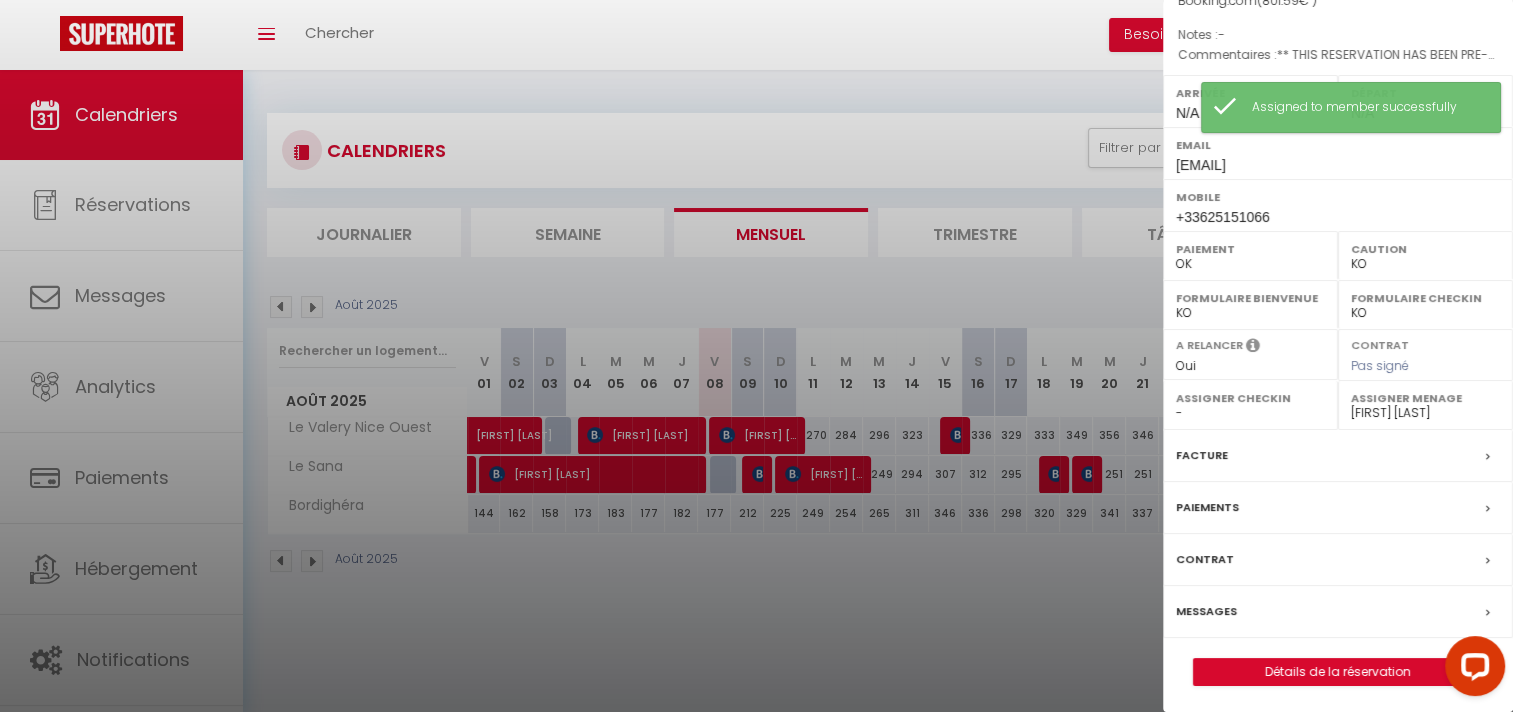 click at bounding box center (756, 356) 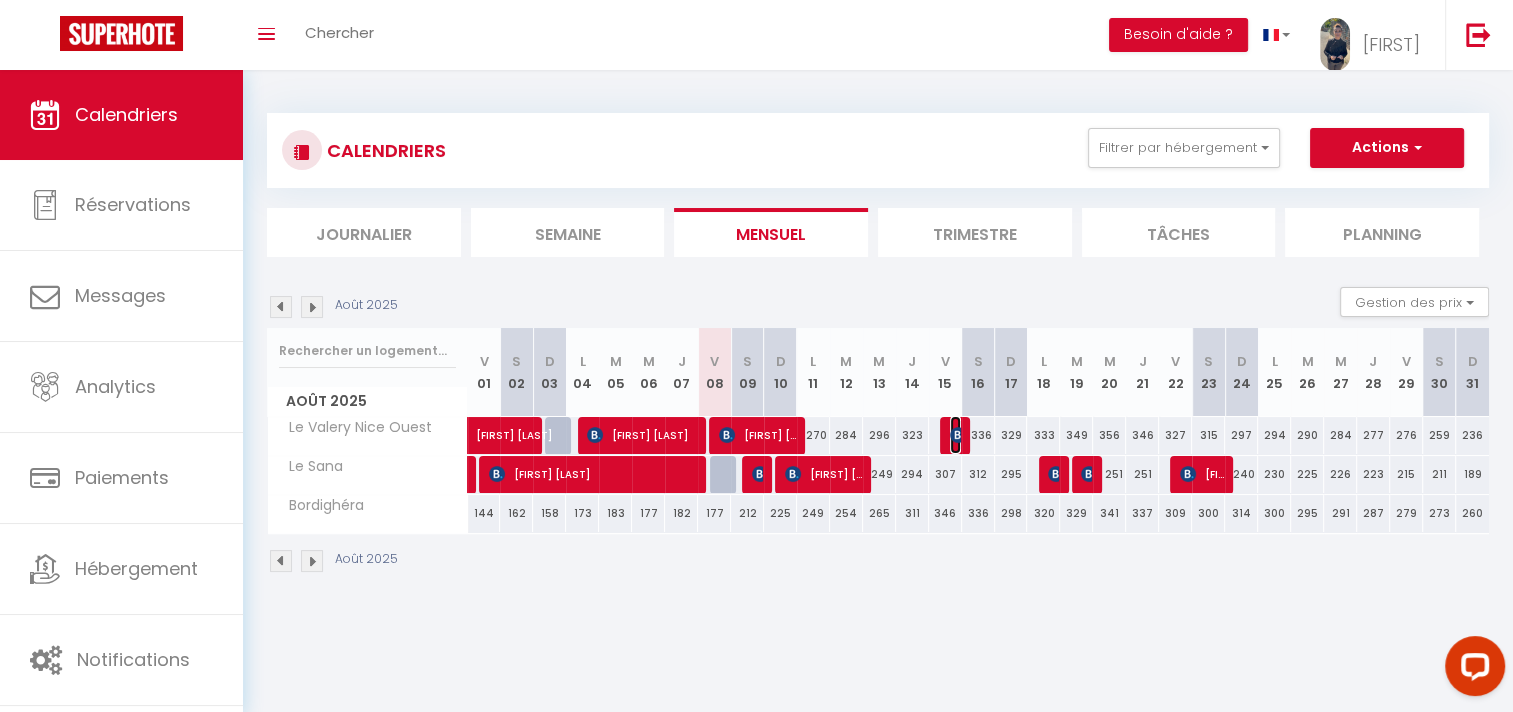 click at bounding box center [958, 435] 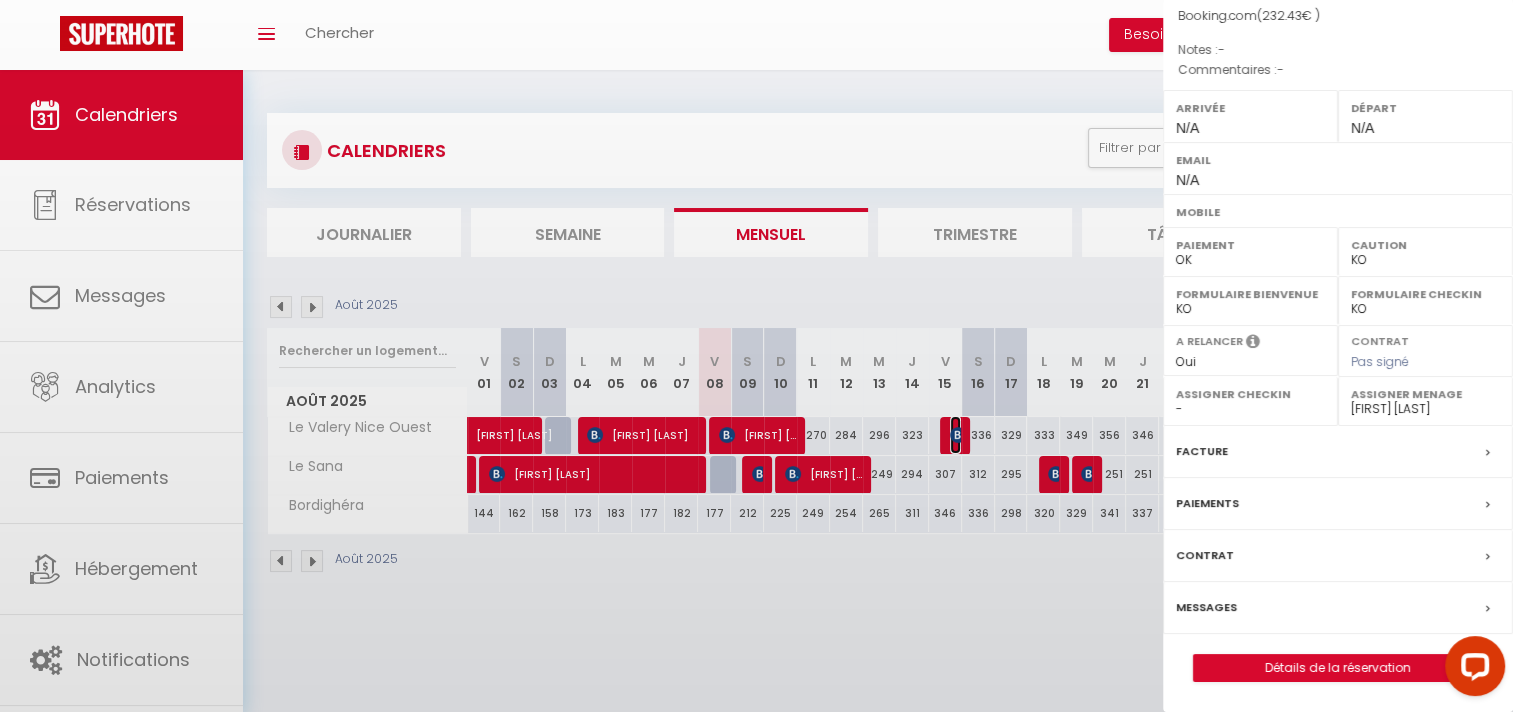 scroll, scrollTop: 197, scrollLeft: 0, axis: vertical 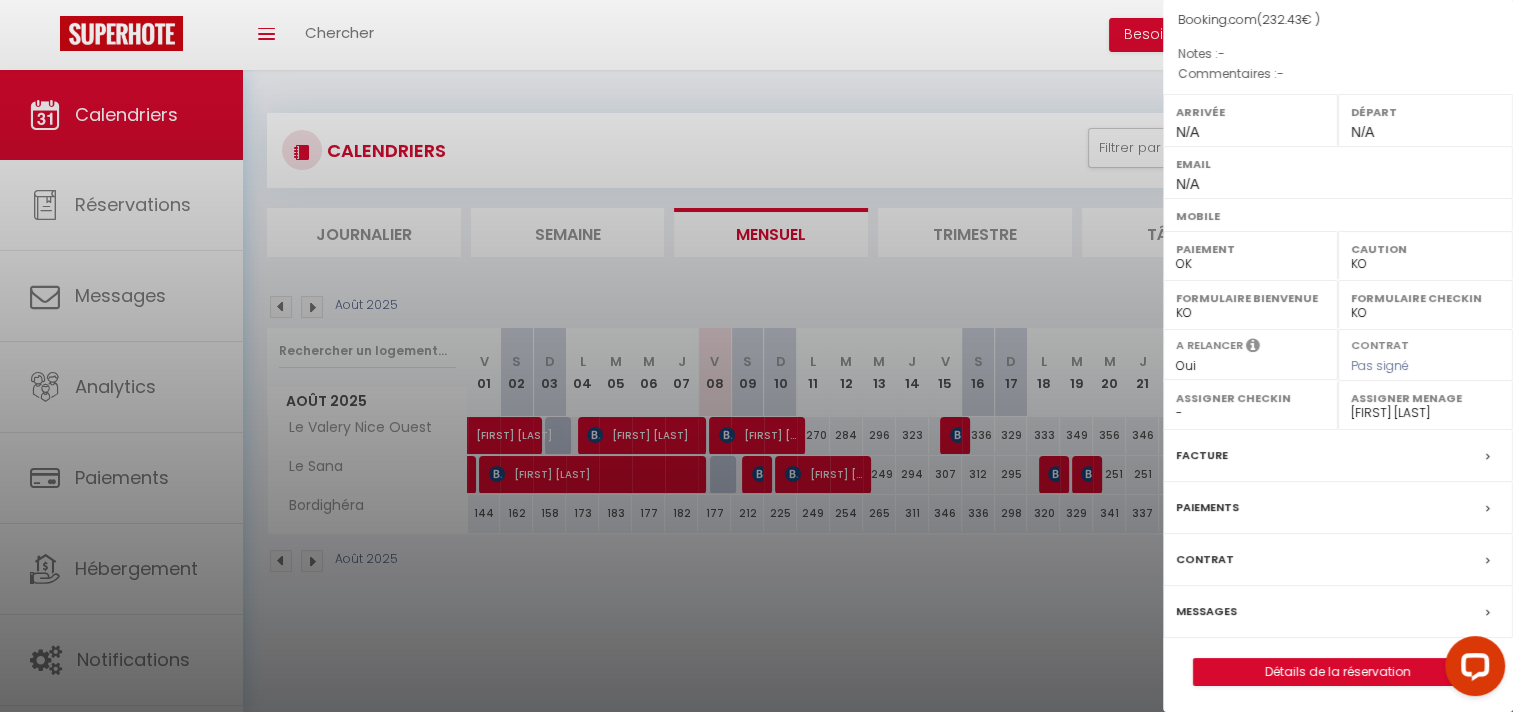 click at bounding box center (756, 356) 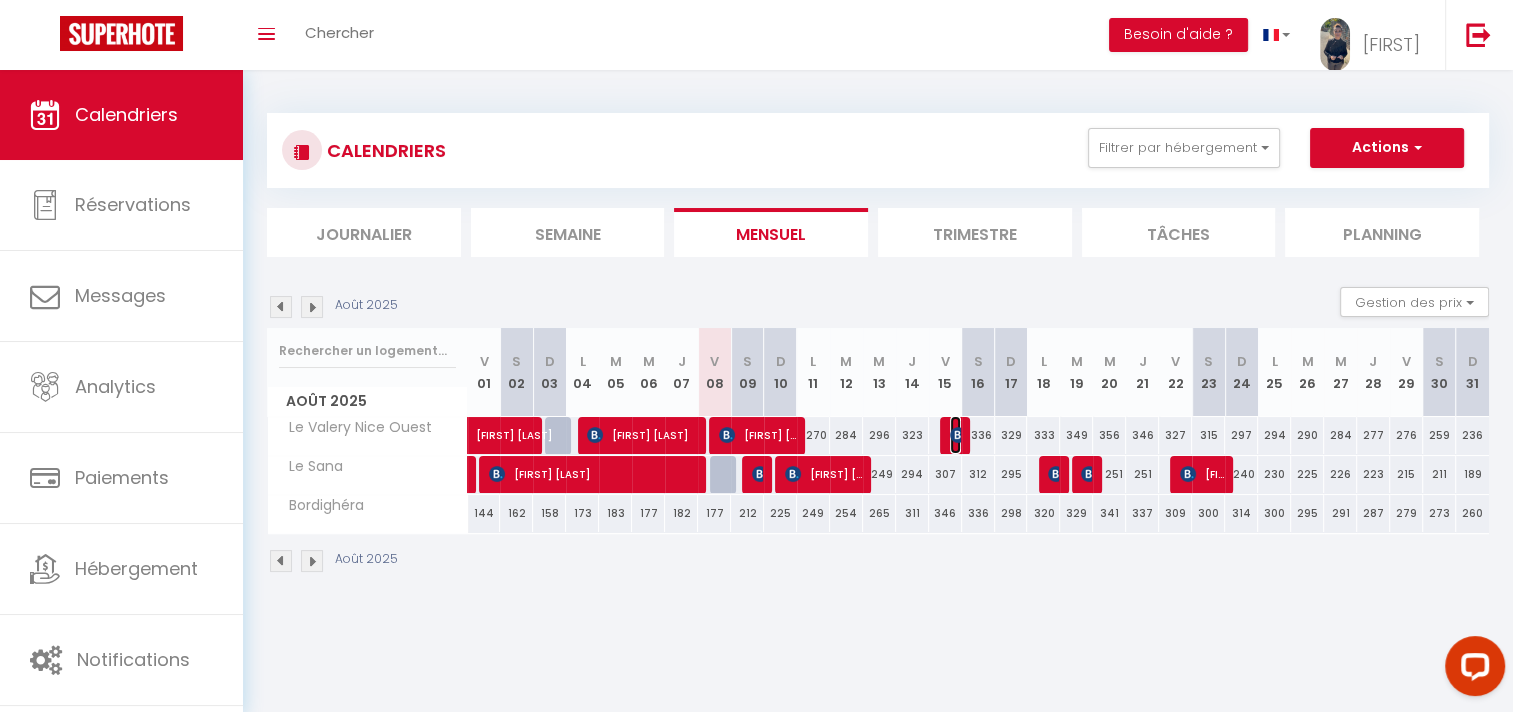 click at bounding box center [958, 435] 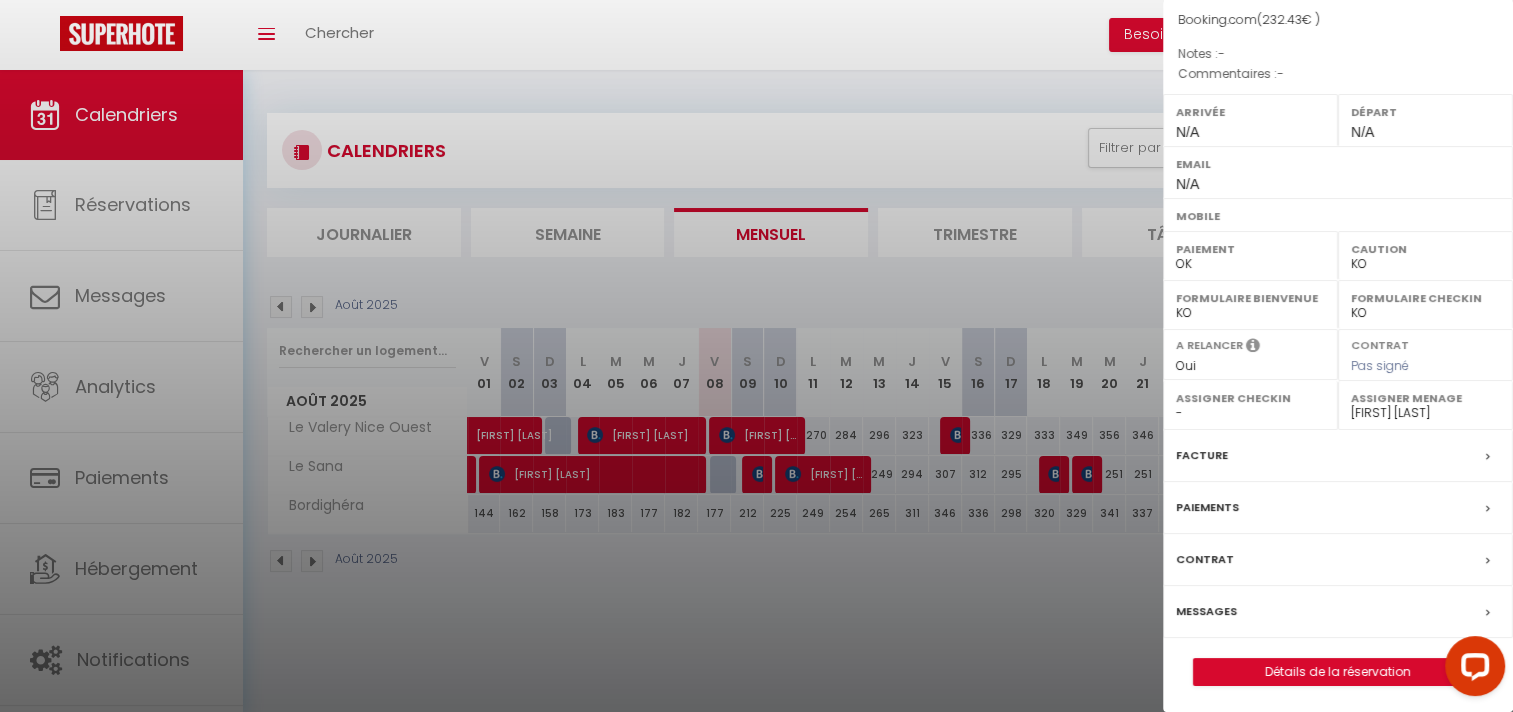 click at bounding box center (756, 356) 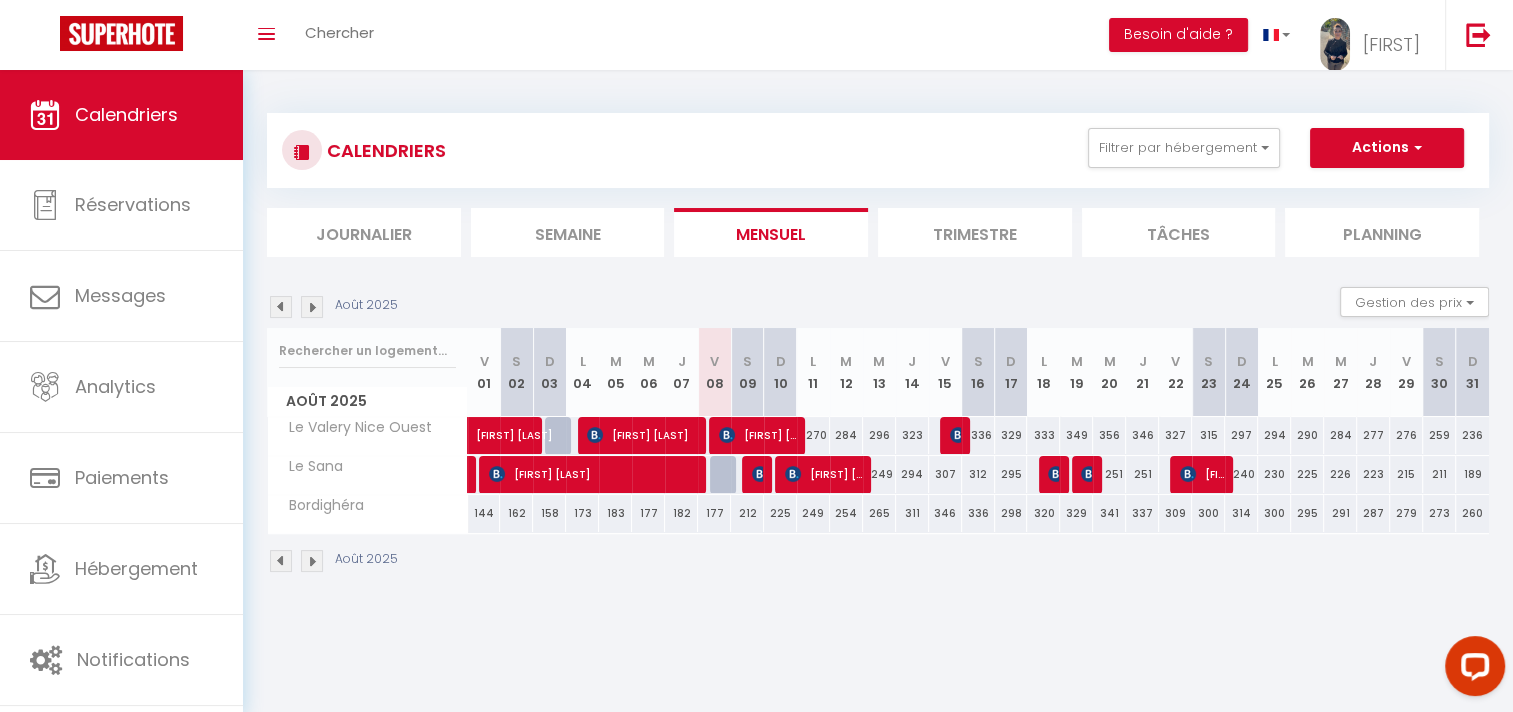 click on "Trimestre" at bounding box center (975, 232) 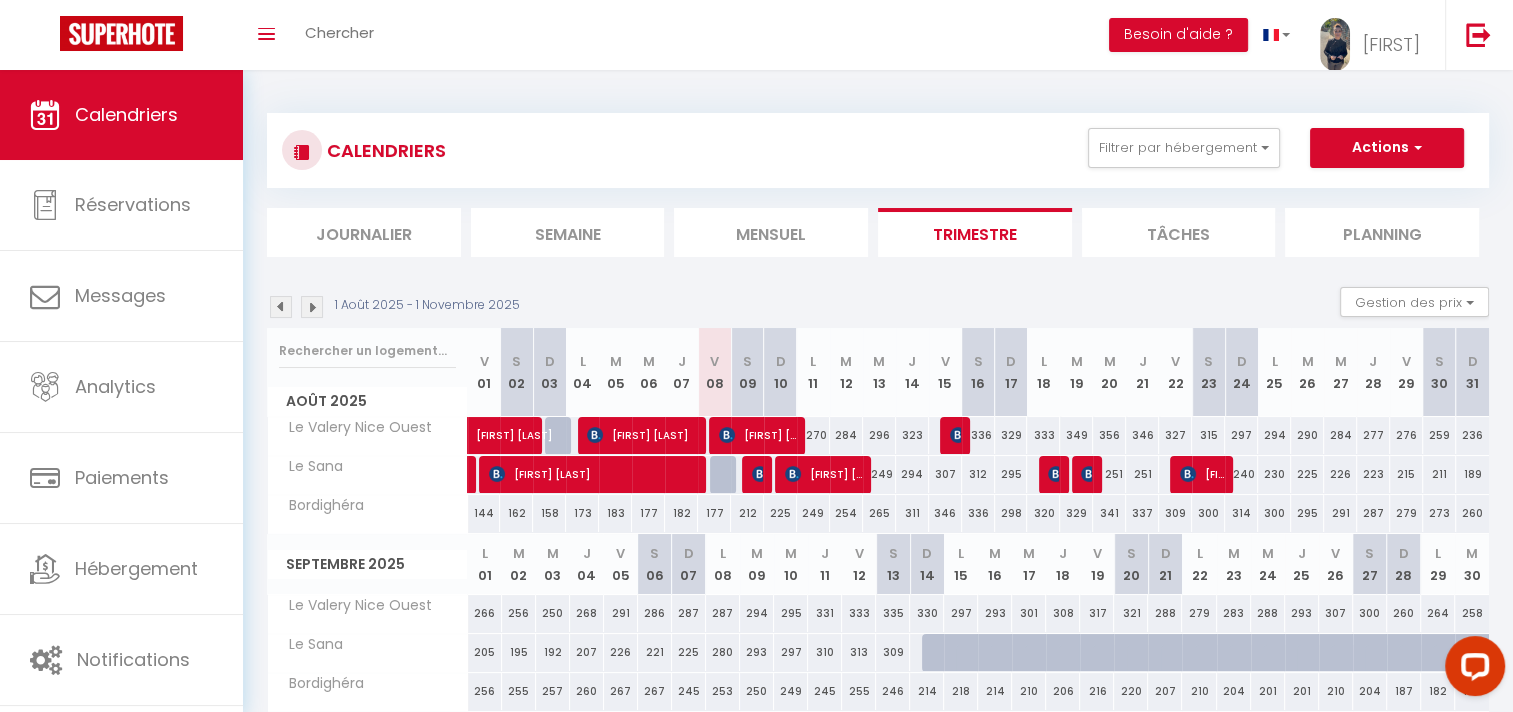 click at bounding box center [281, 307] 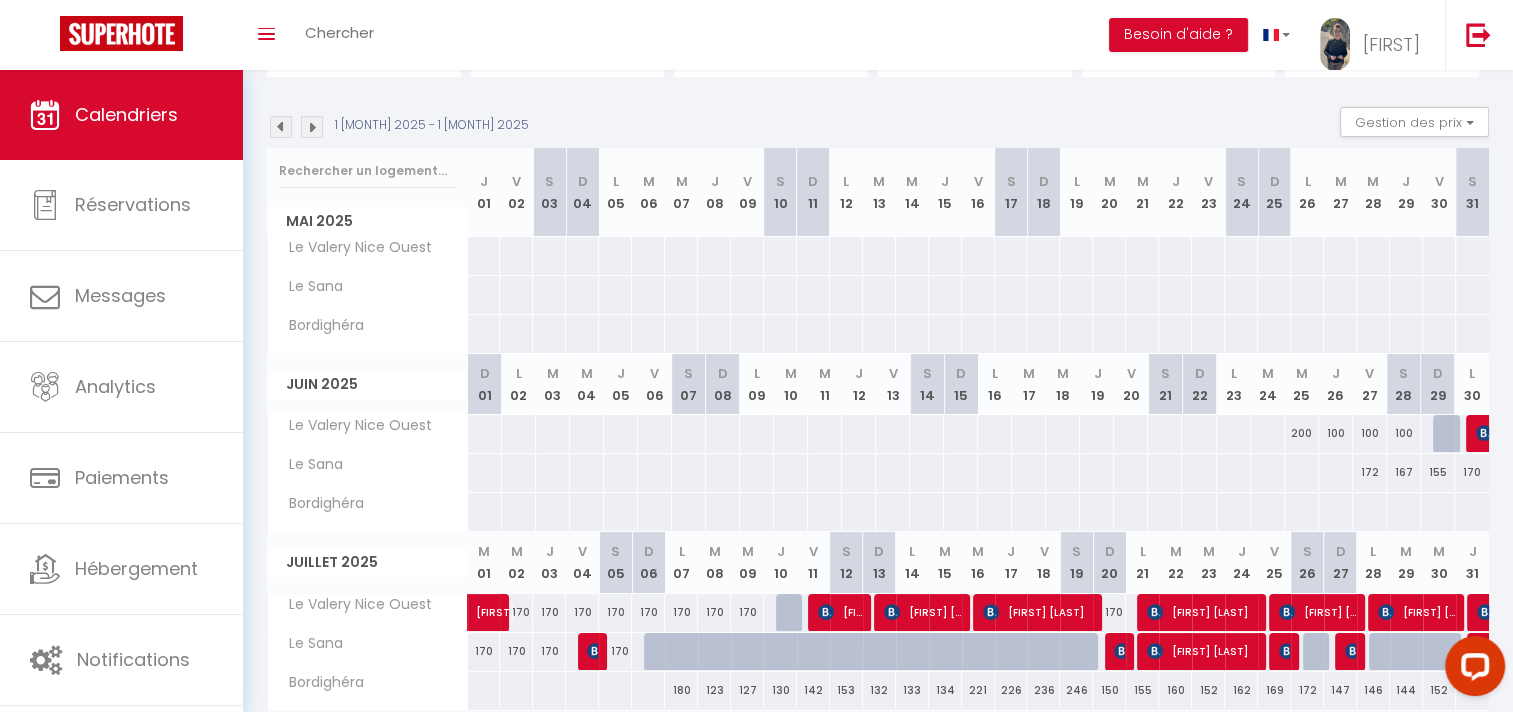 scroll, scrollTop: 58, scrollLeft: 0, axis: vertical 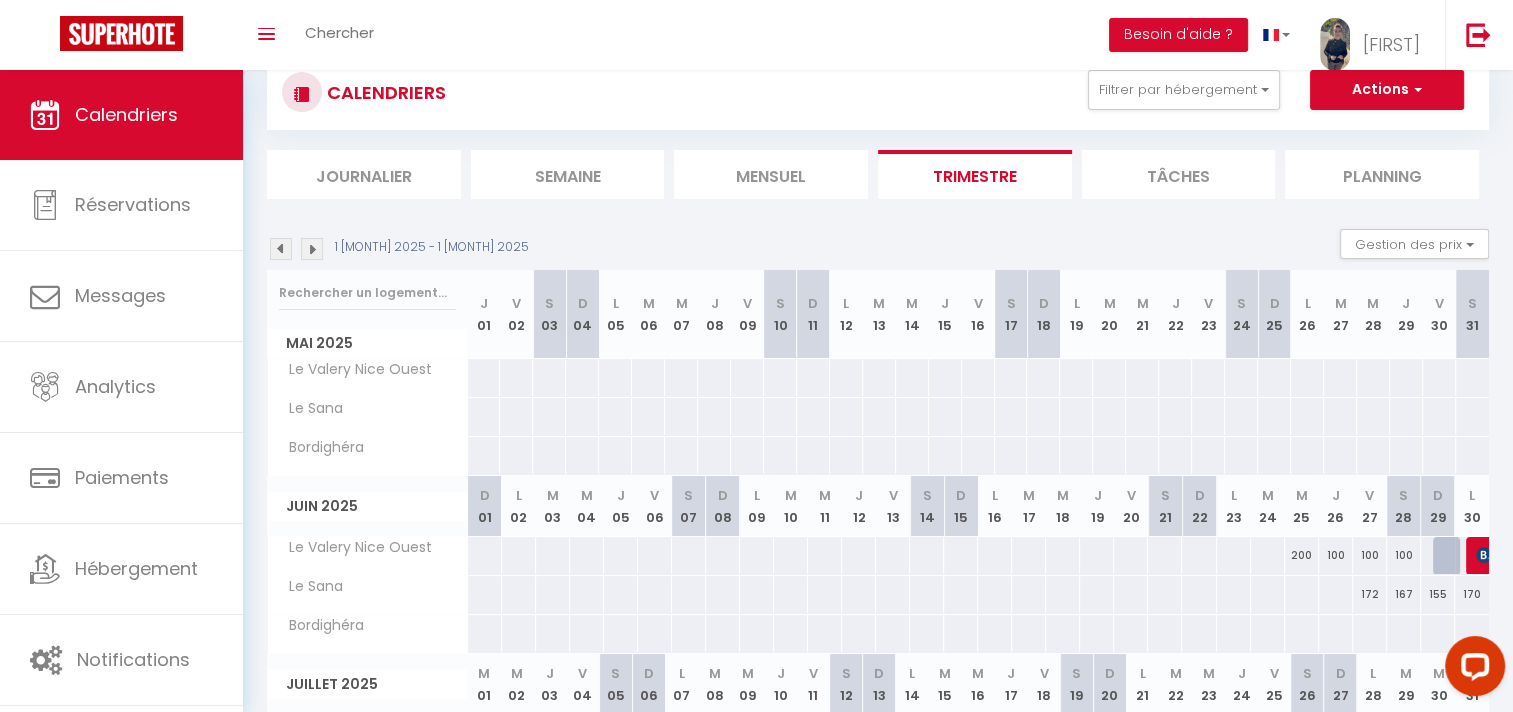 click at bounding box center [312, 249] 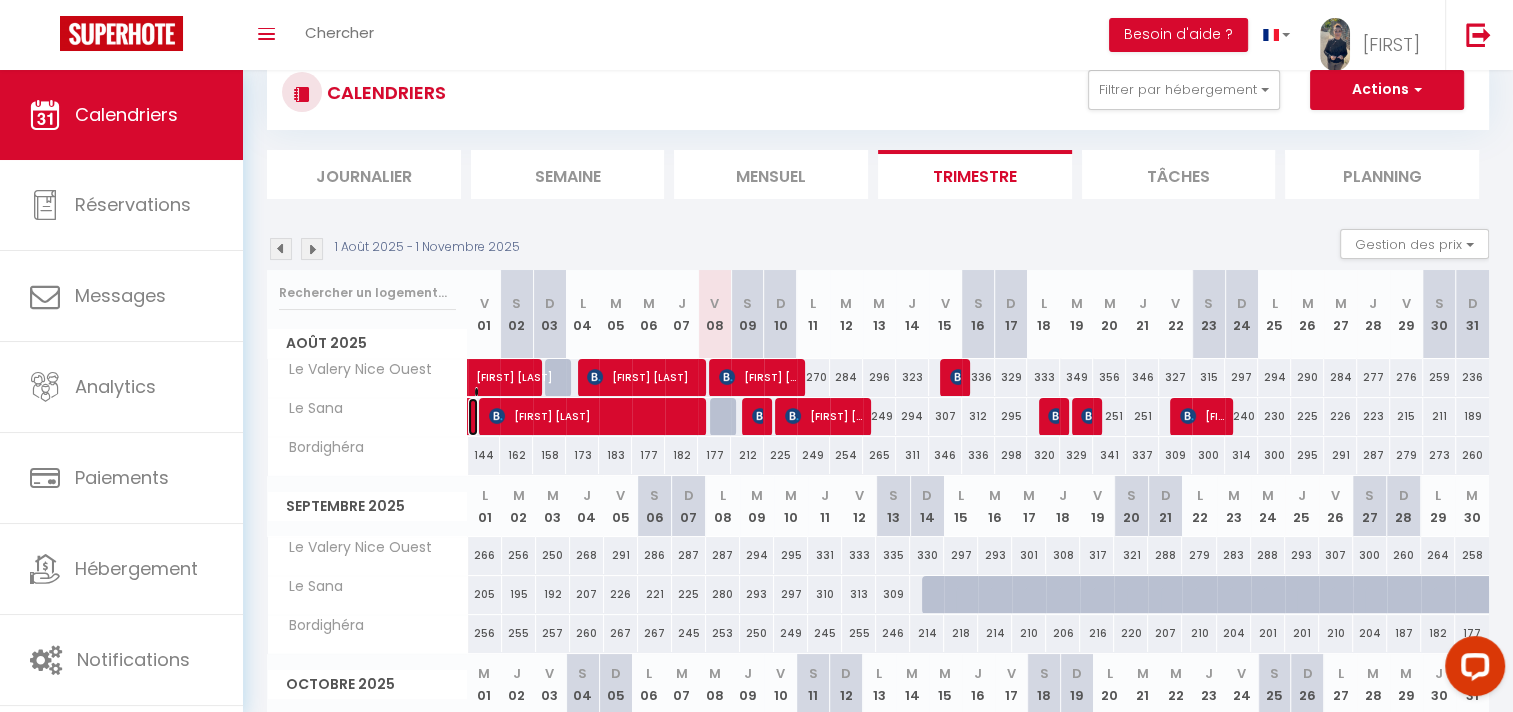click on "[FIRST] [LAST]" at bounding box center [473, 417] 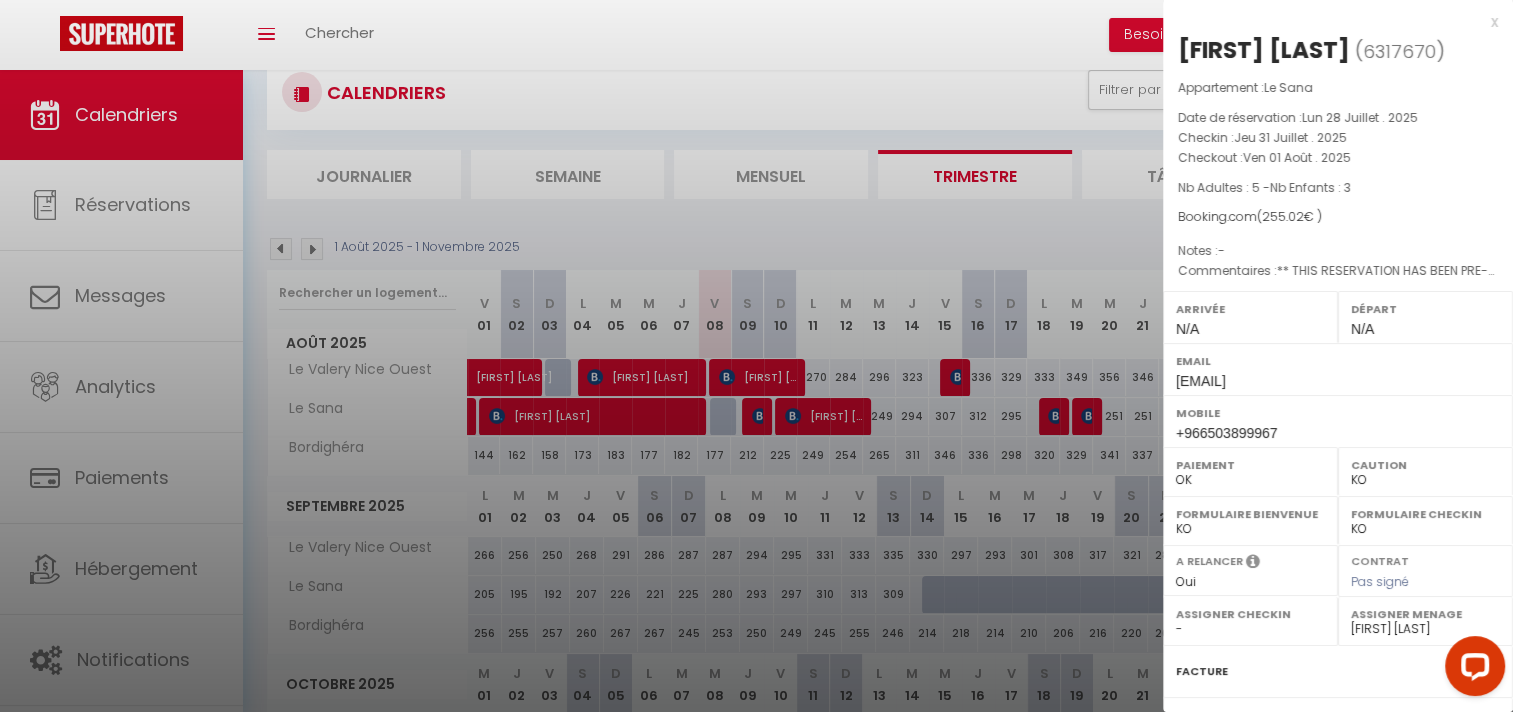 click at bounding box center [756, 356] 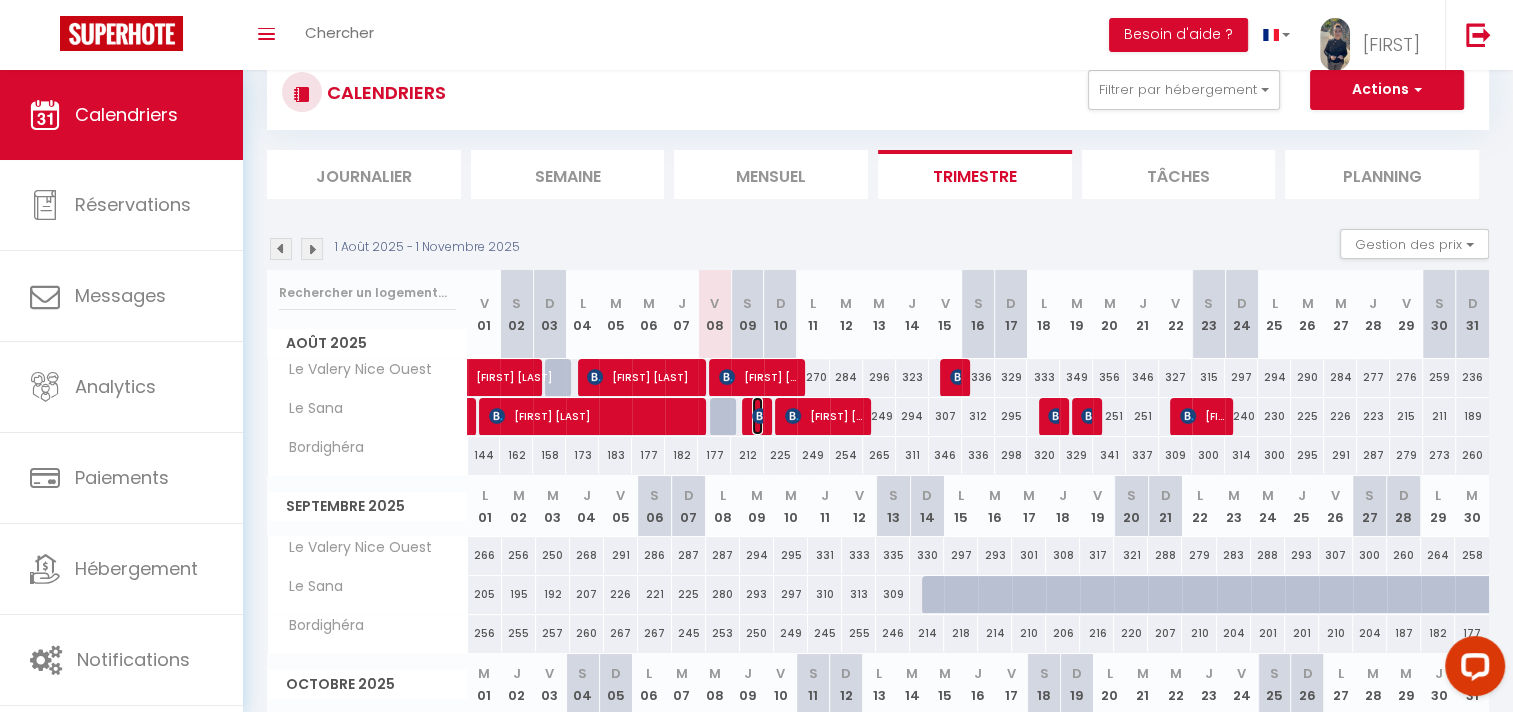 click at bounding box center (760, 416) 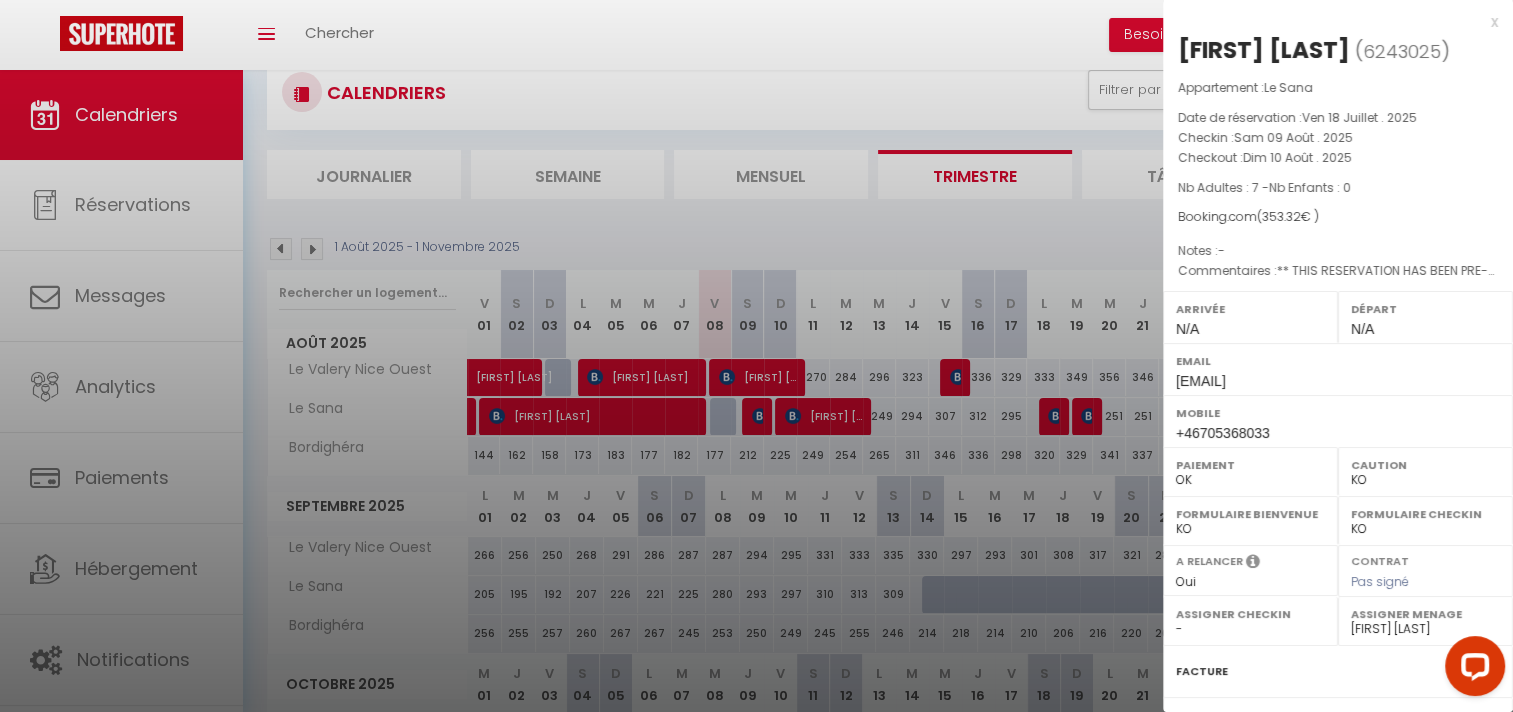 click at bounding box center (756, 356) 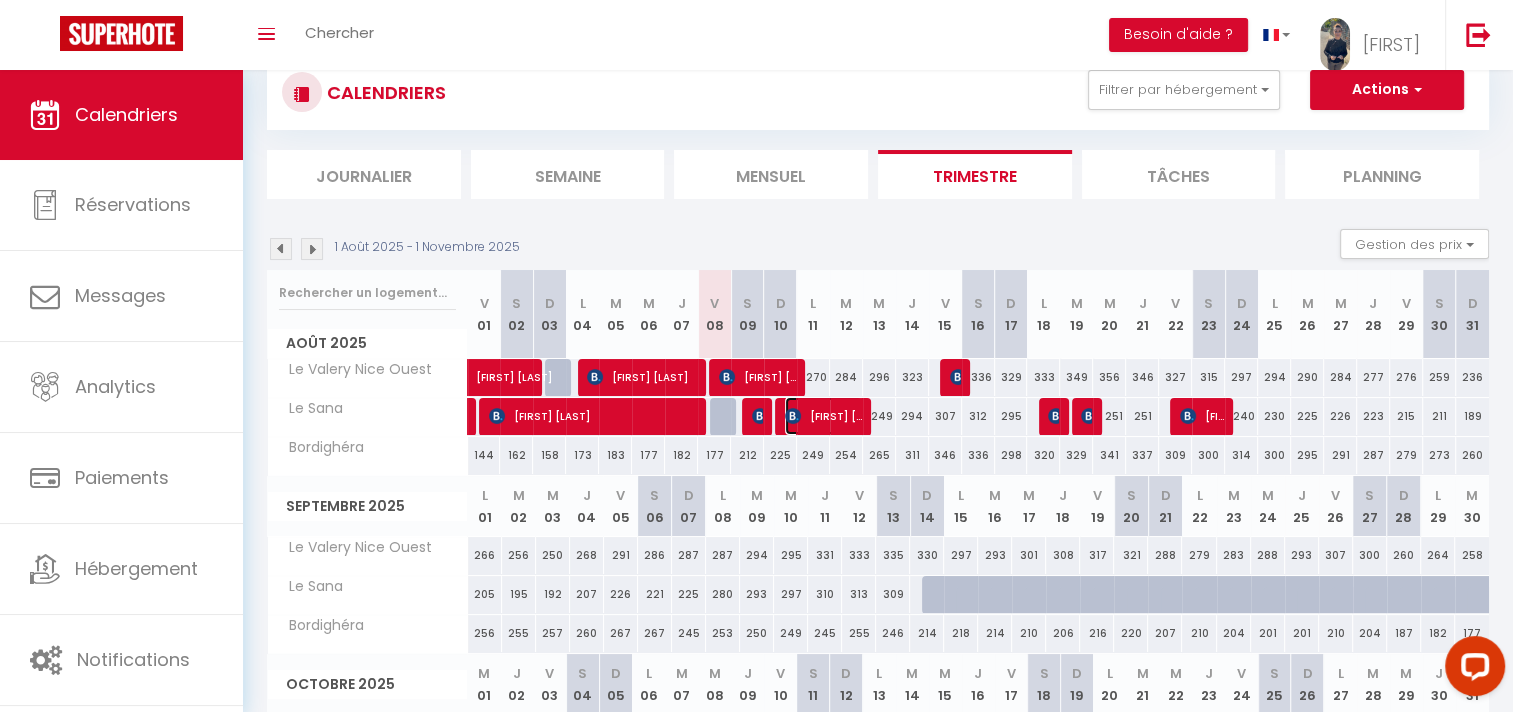 click on "[FIRST] [LAST]" at bounding box center (823, 416) 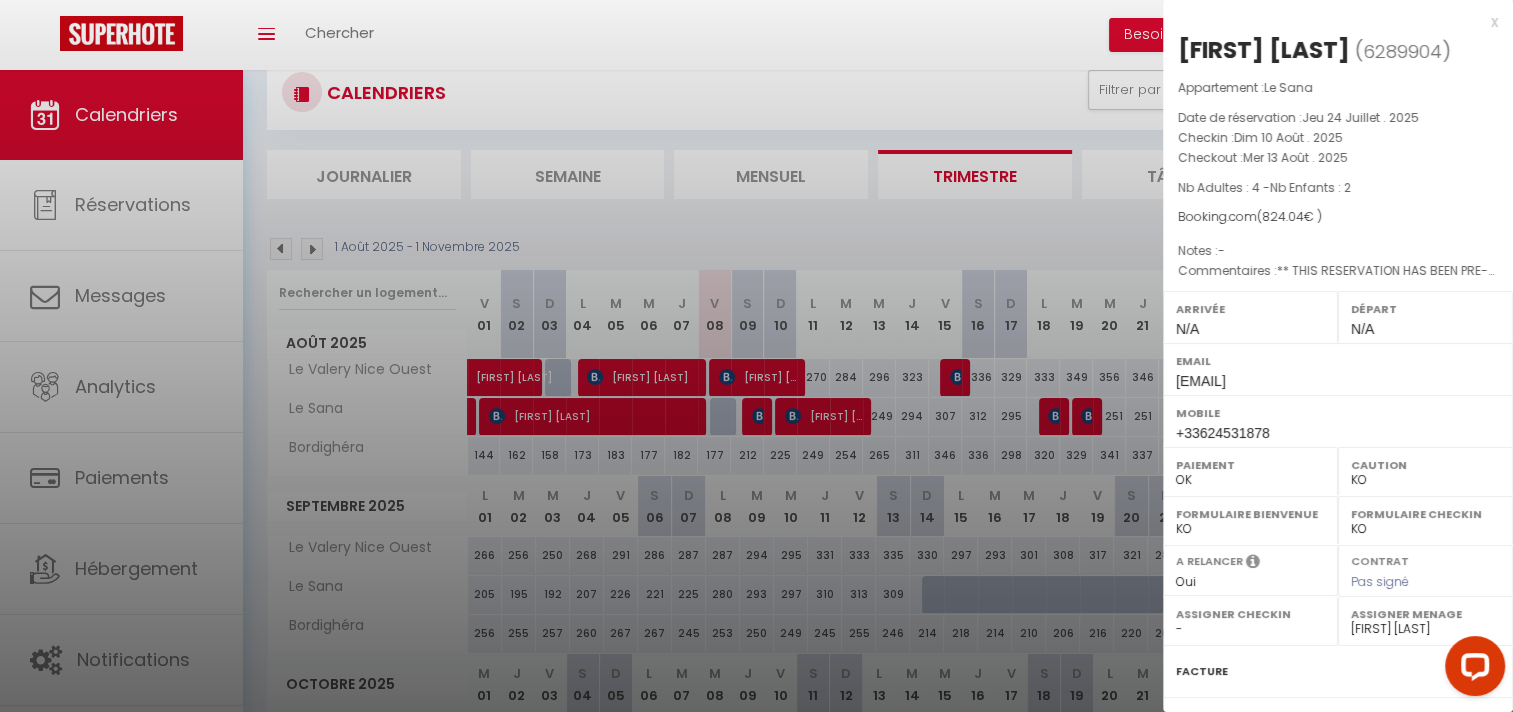 click at bounding box center (756, 356) 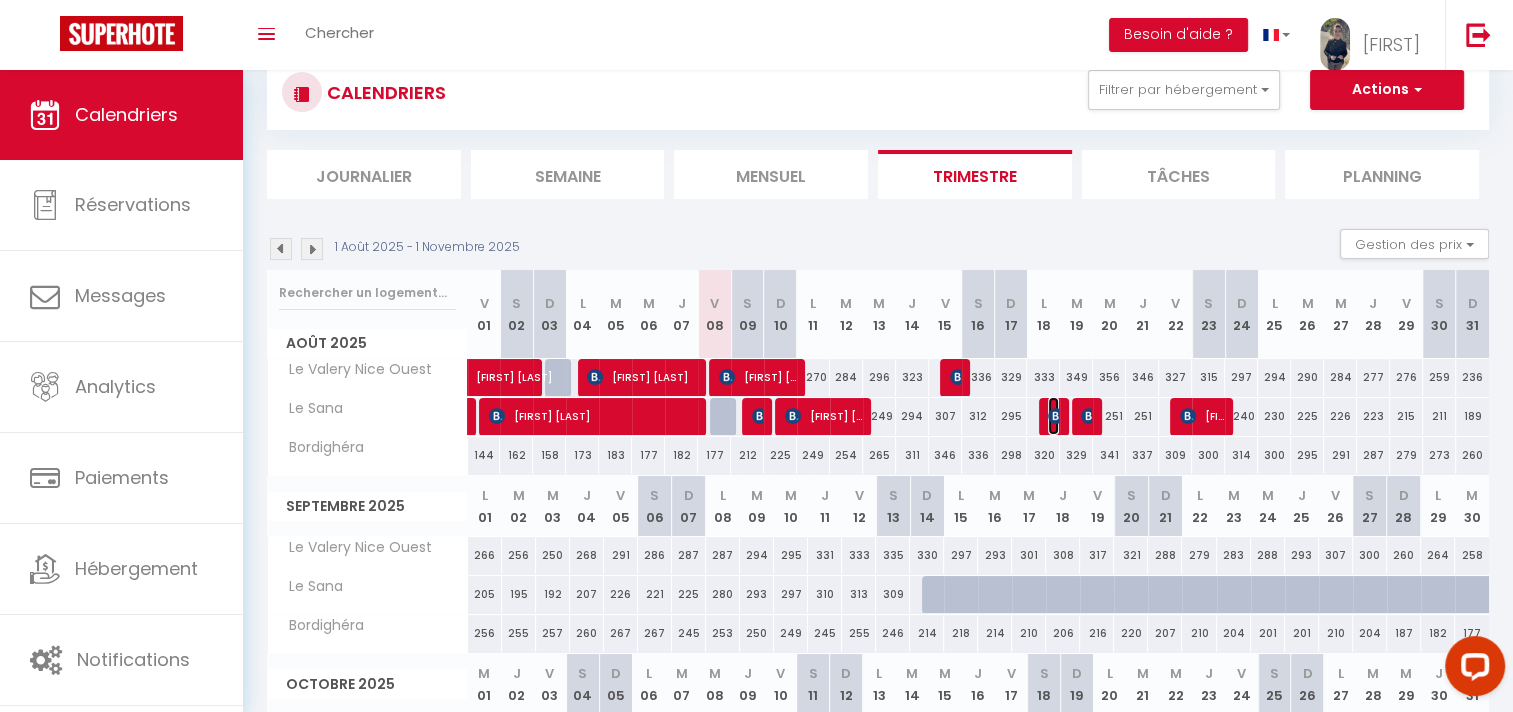 click at bounding box center [1056, 416] 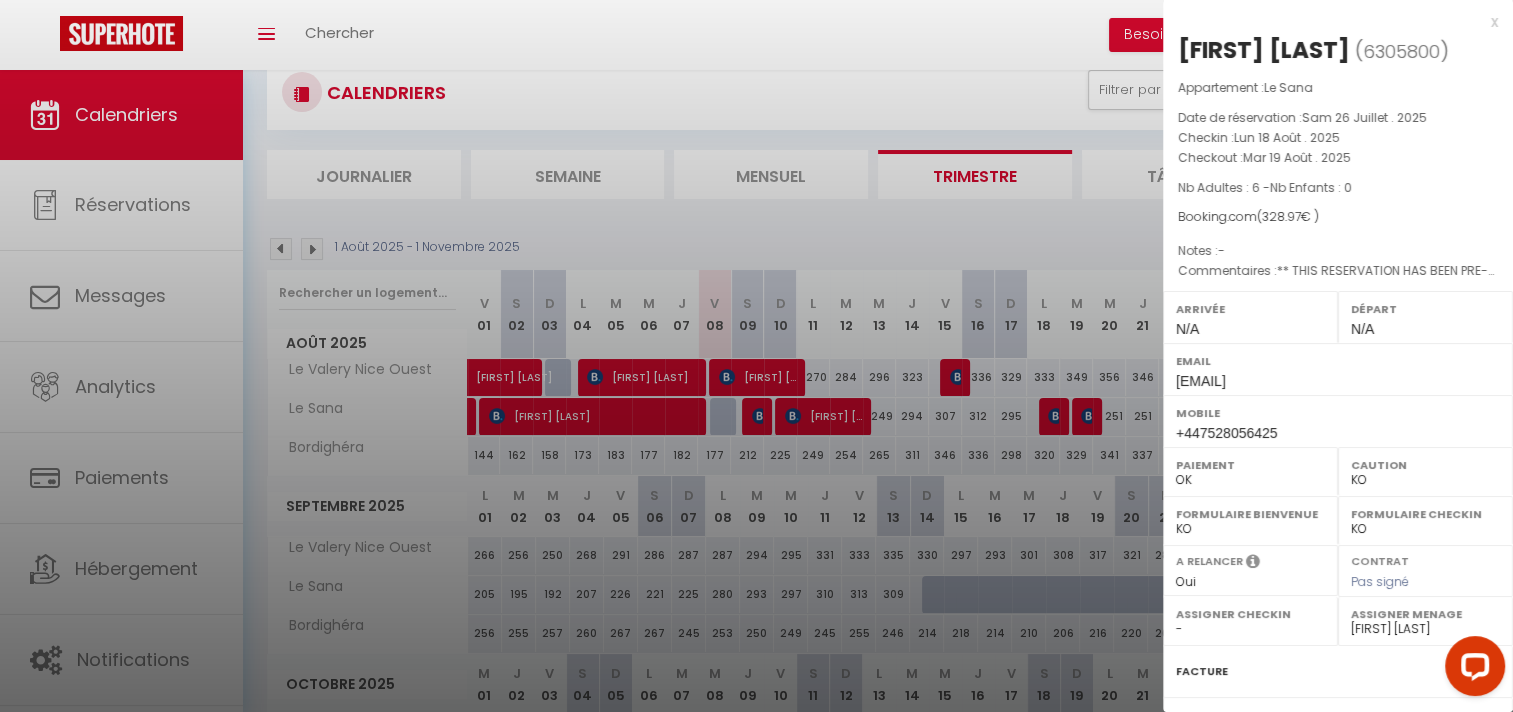 click at bounding box center (756, 356) 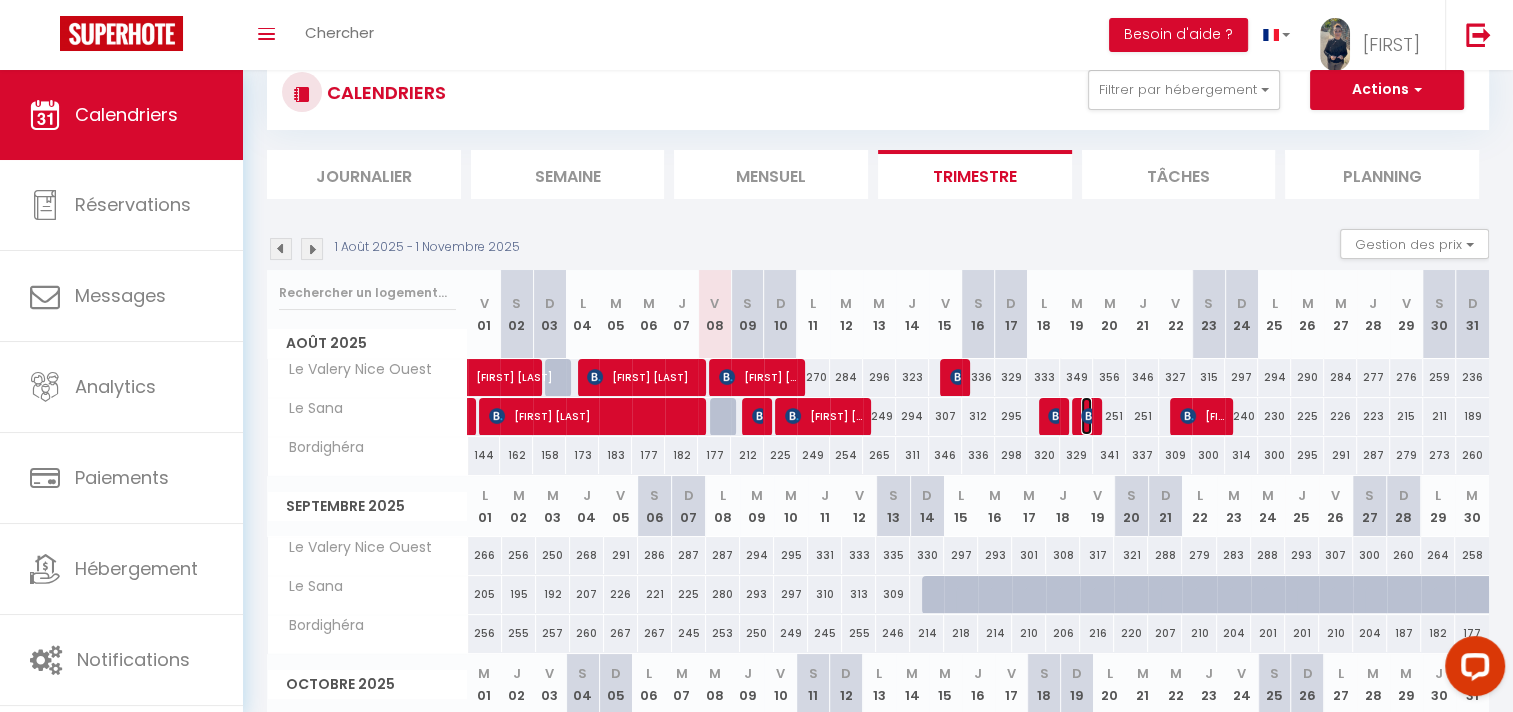 click at bounding box center (1089, 416) 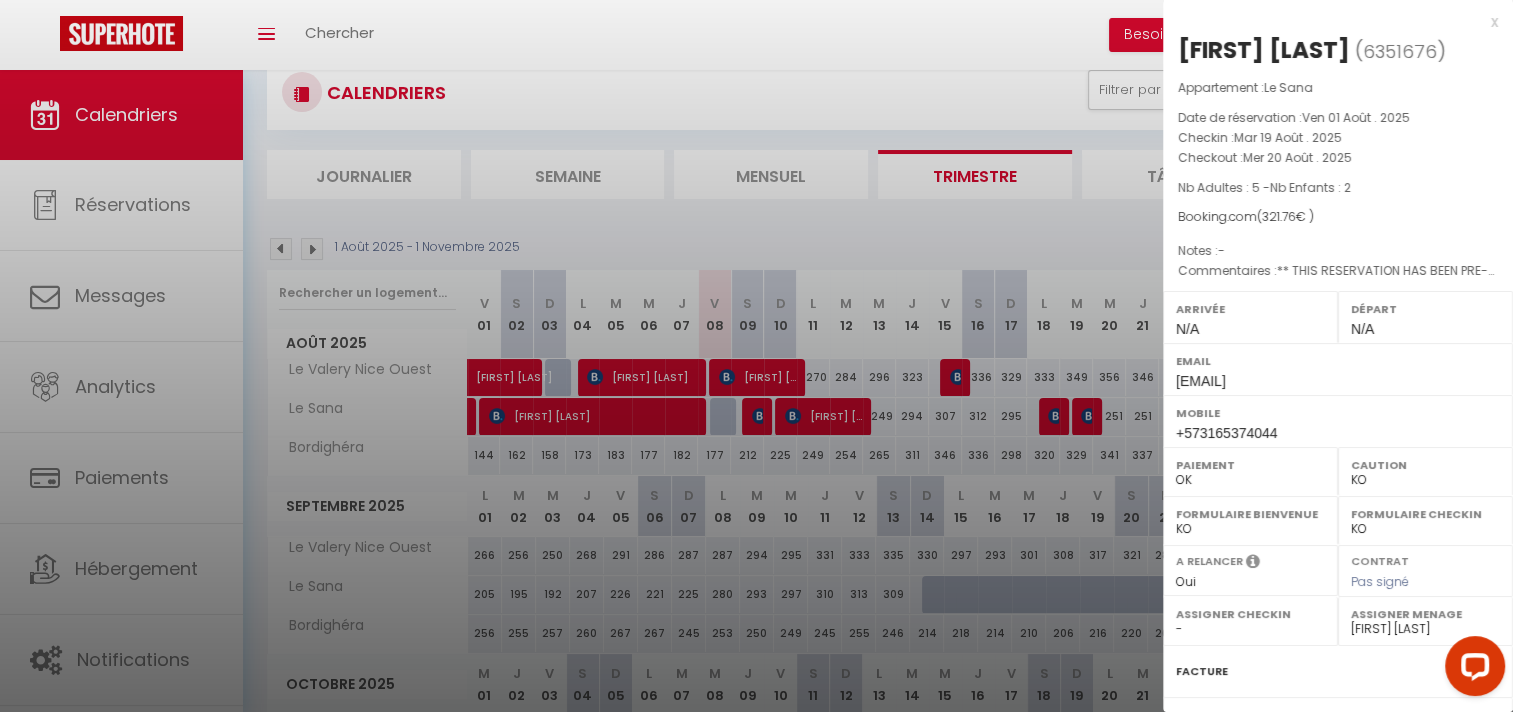 click at bounding box center [756, 356] 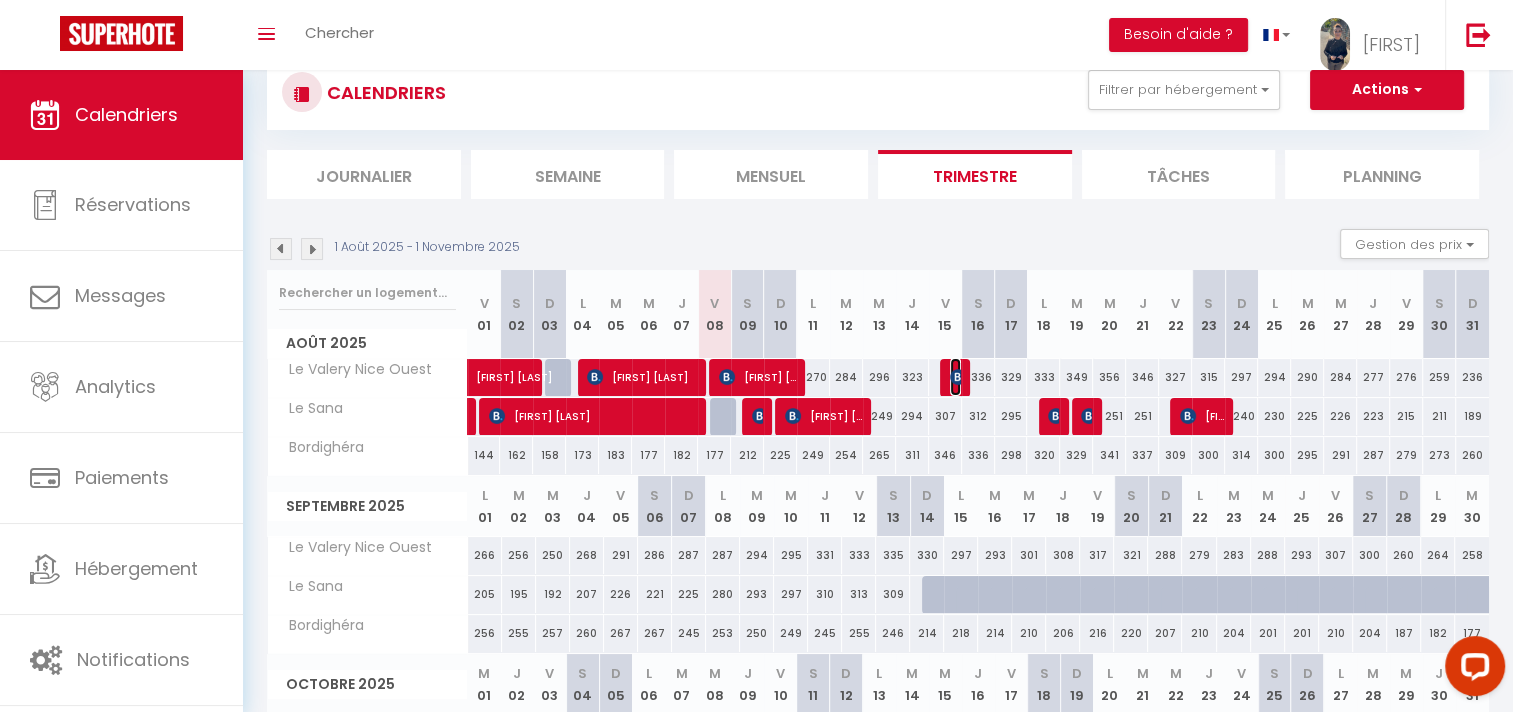 click at bounding box center [958, 377] 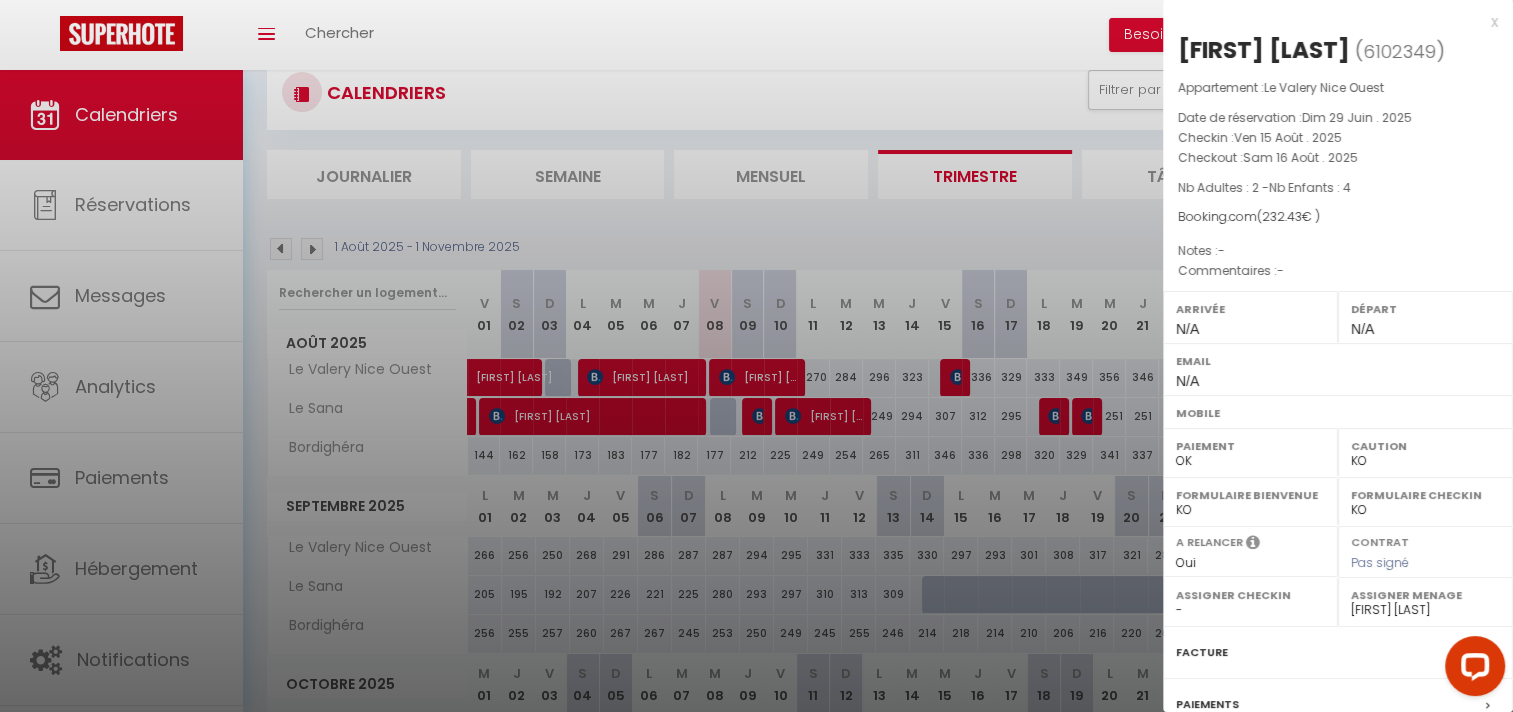 click at bounding box center [756, 356] 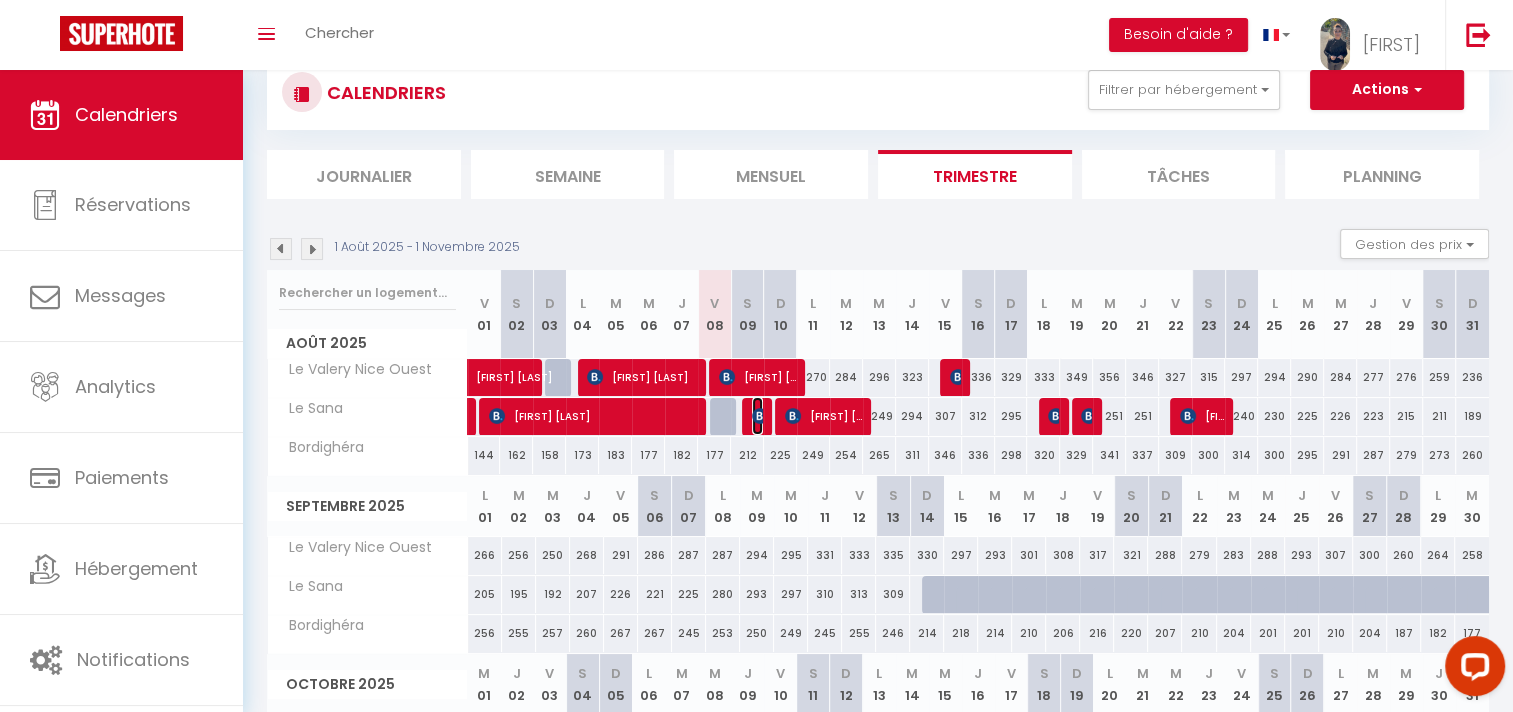 click at bounding box center (760, 416) 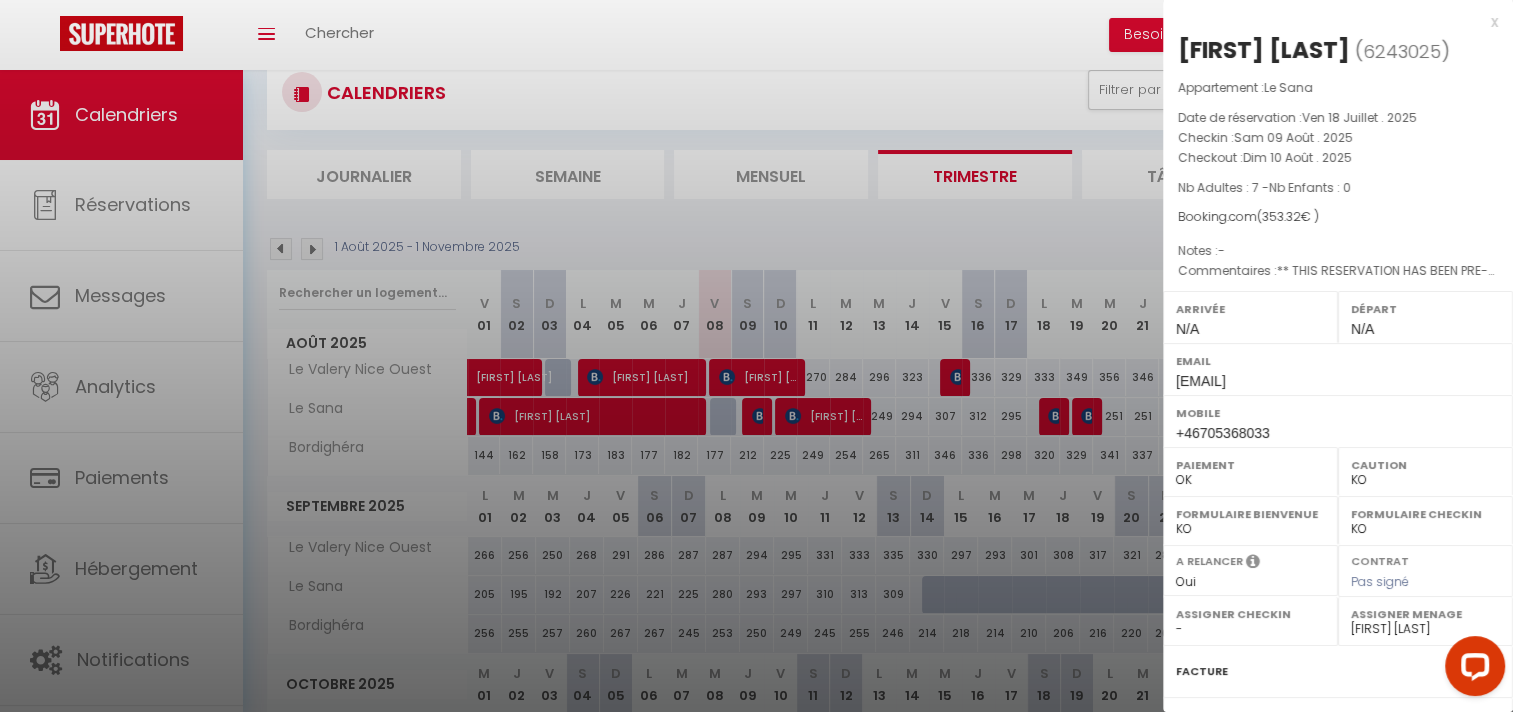 click at bounding box center (756, 356) 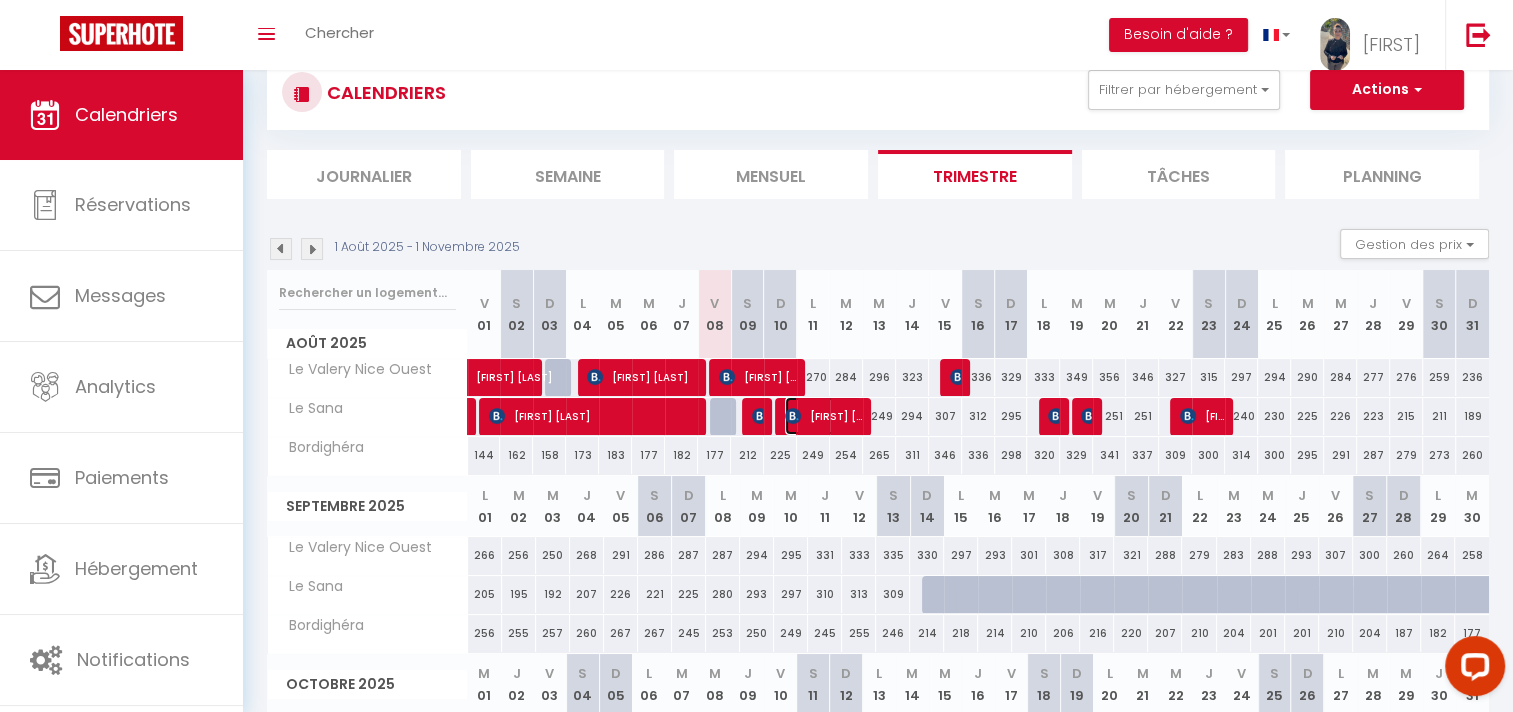 click on "[FIRST] [LAST]" at bounding box center [823, 416] 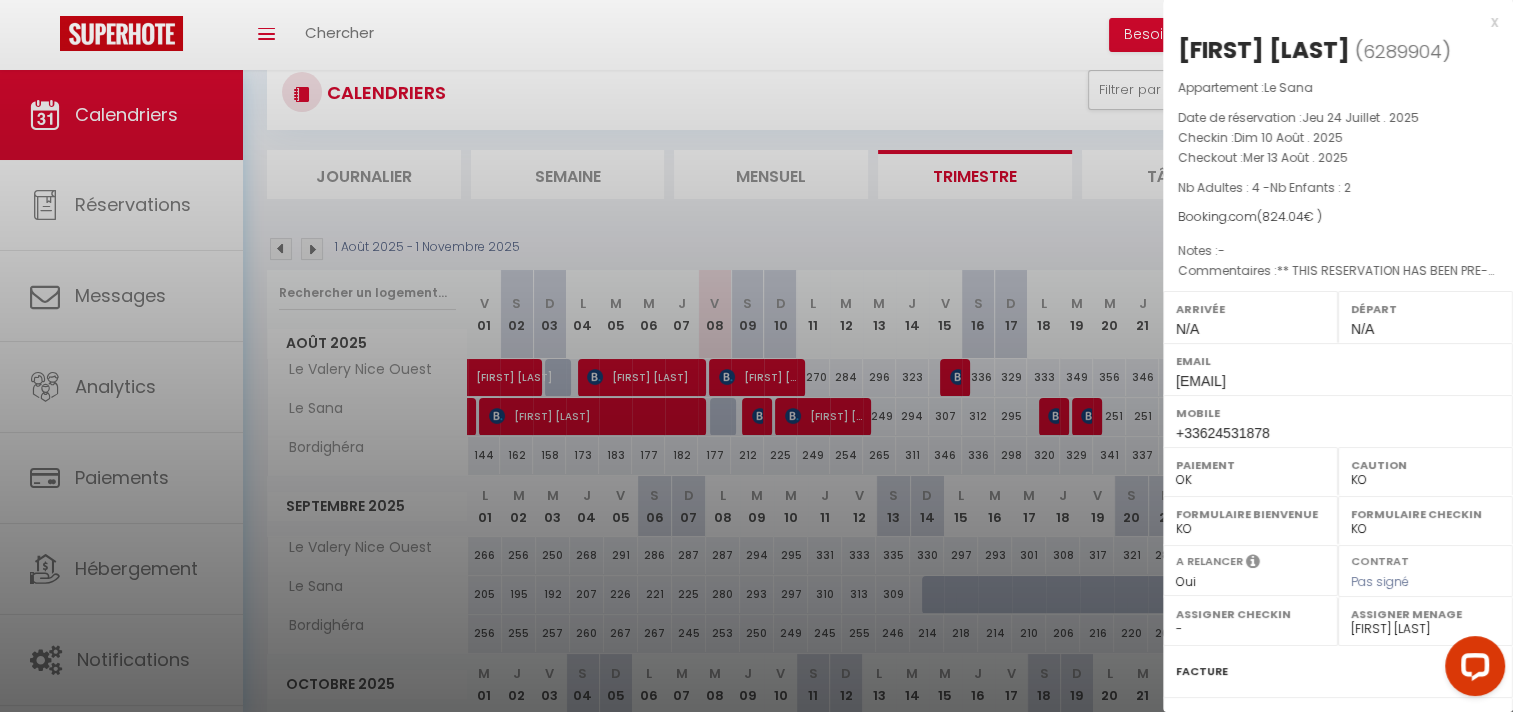 click at bounding box center [756, 356] 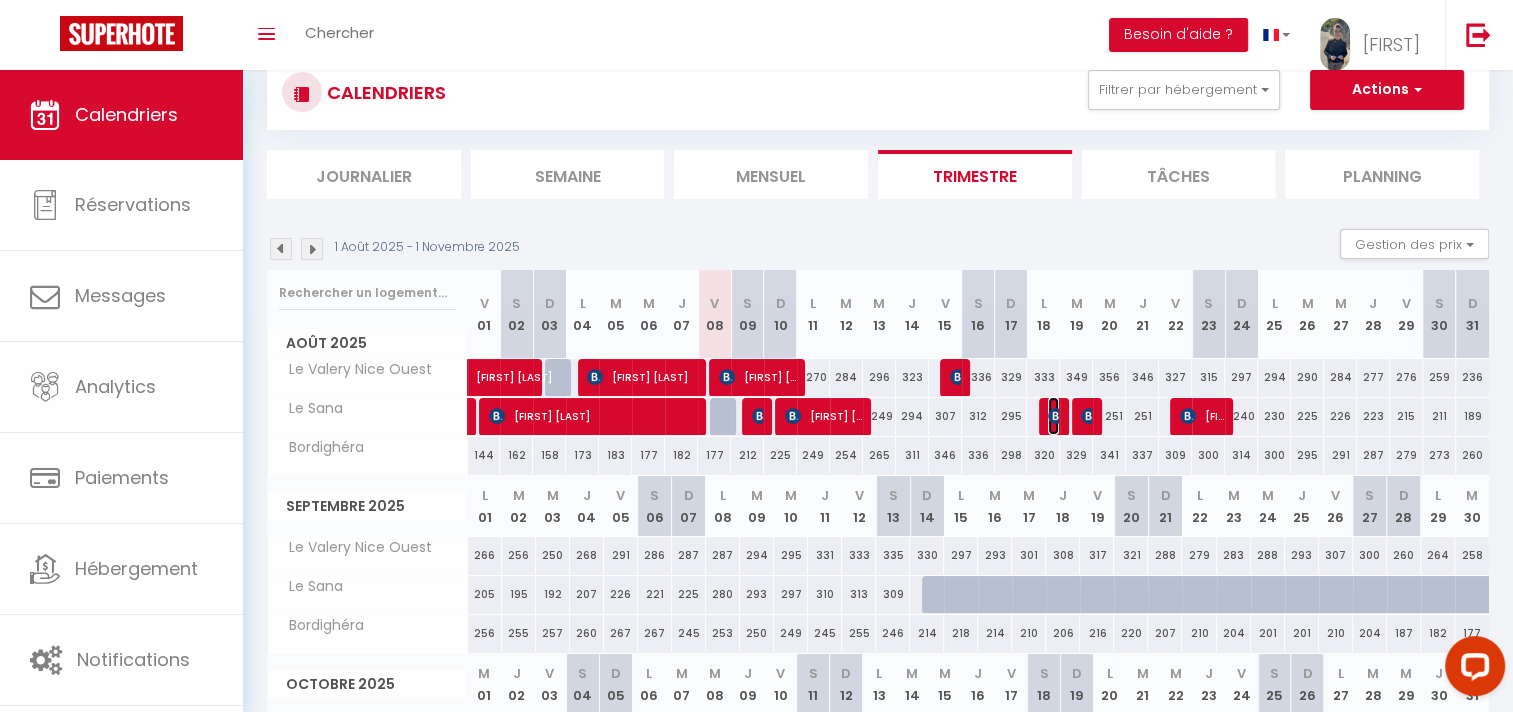 click at bounding box center (1056, 416) 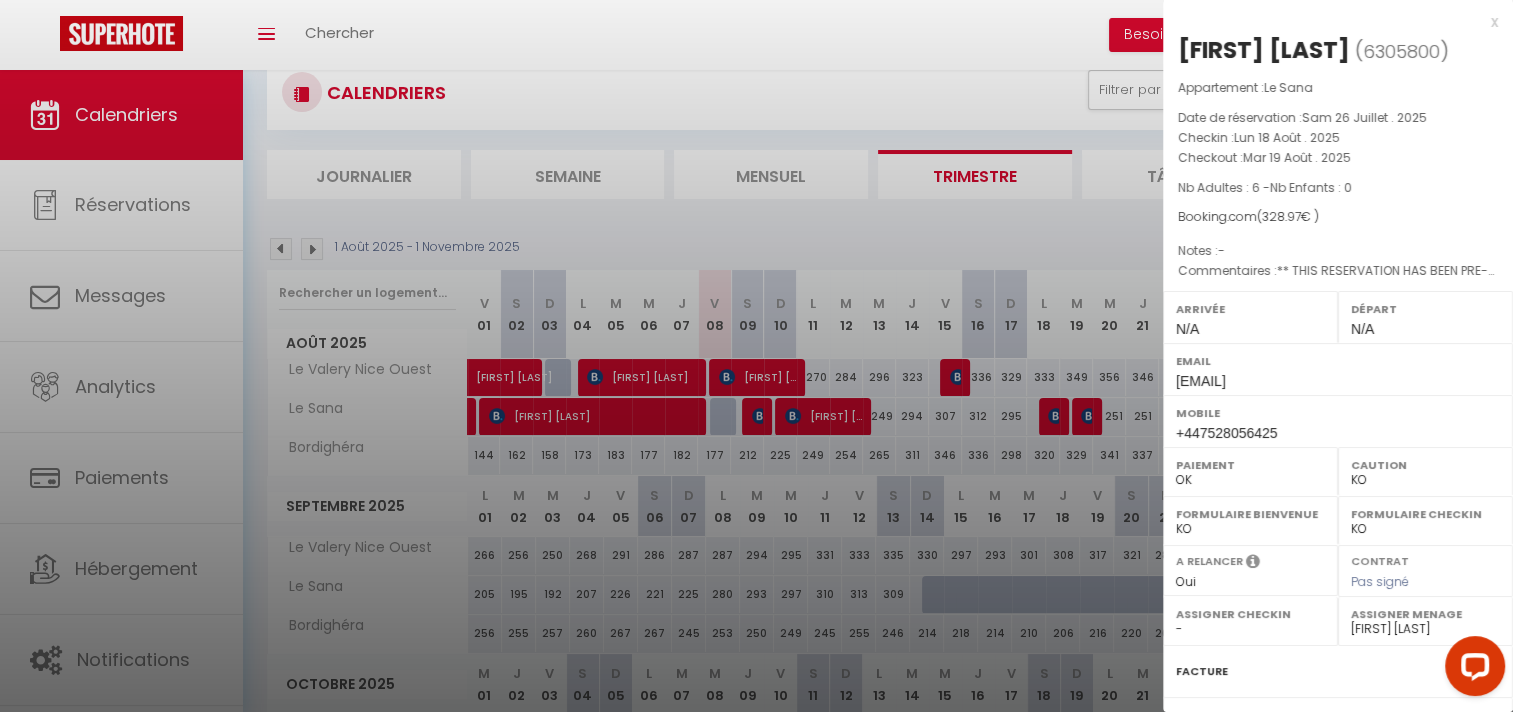 click at bounding box center [756, 356] 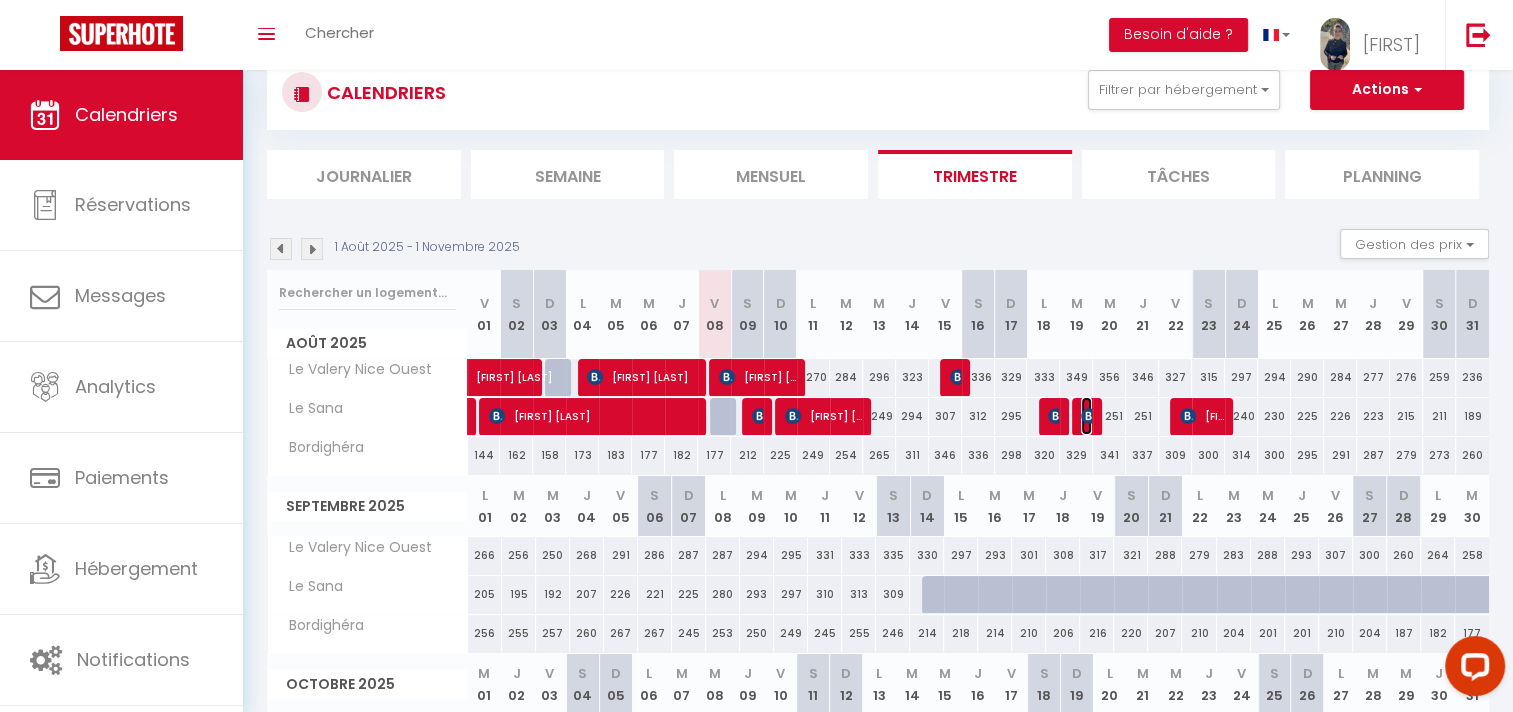 click at bounding box center (1089, 416) 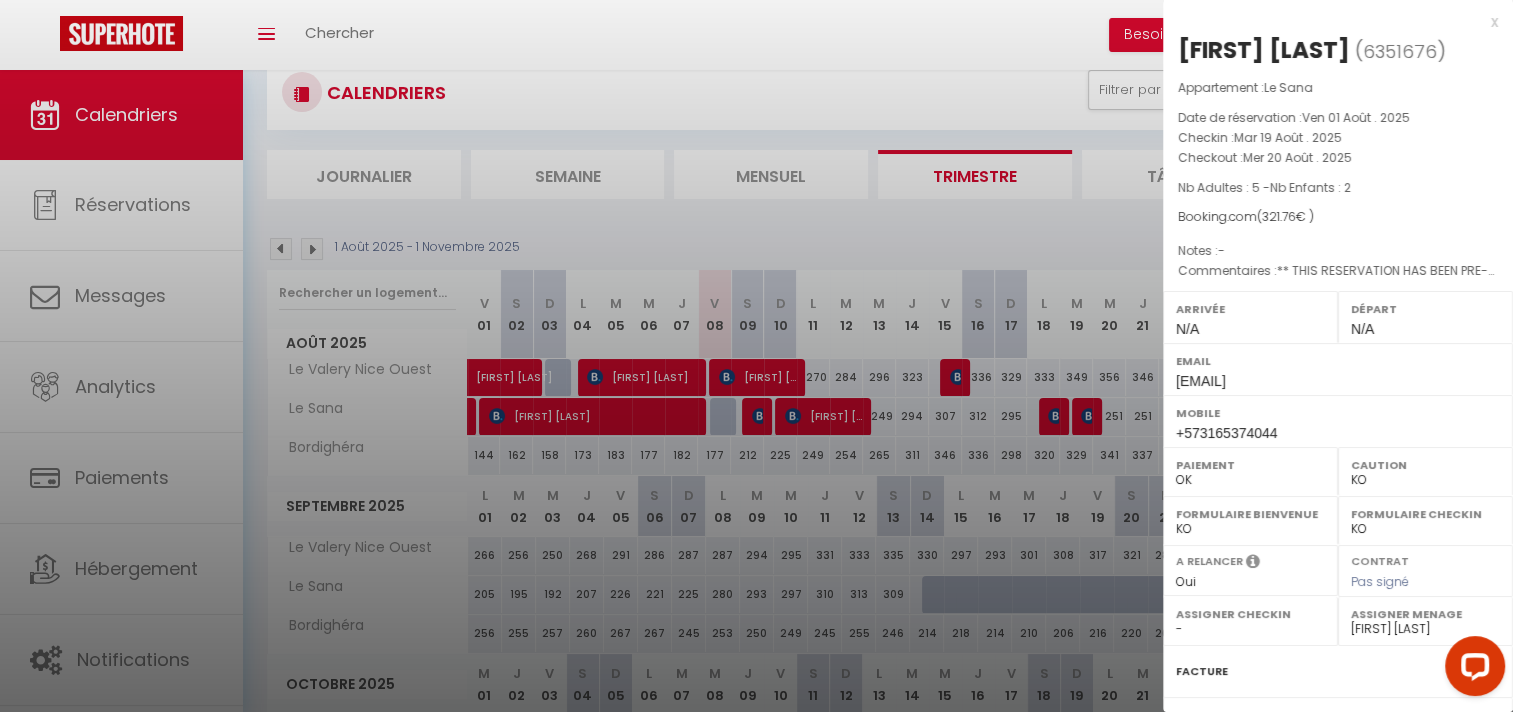 click at bounding box center [756, 356] 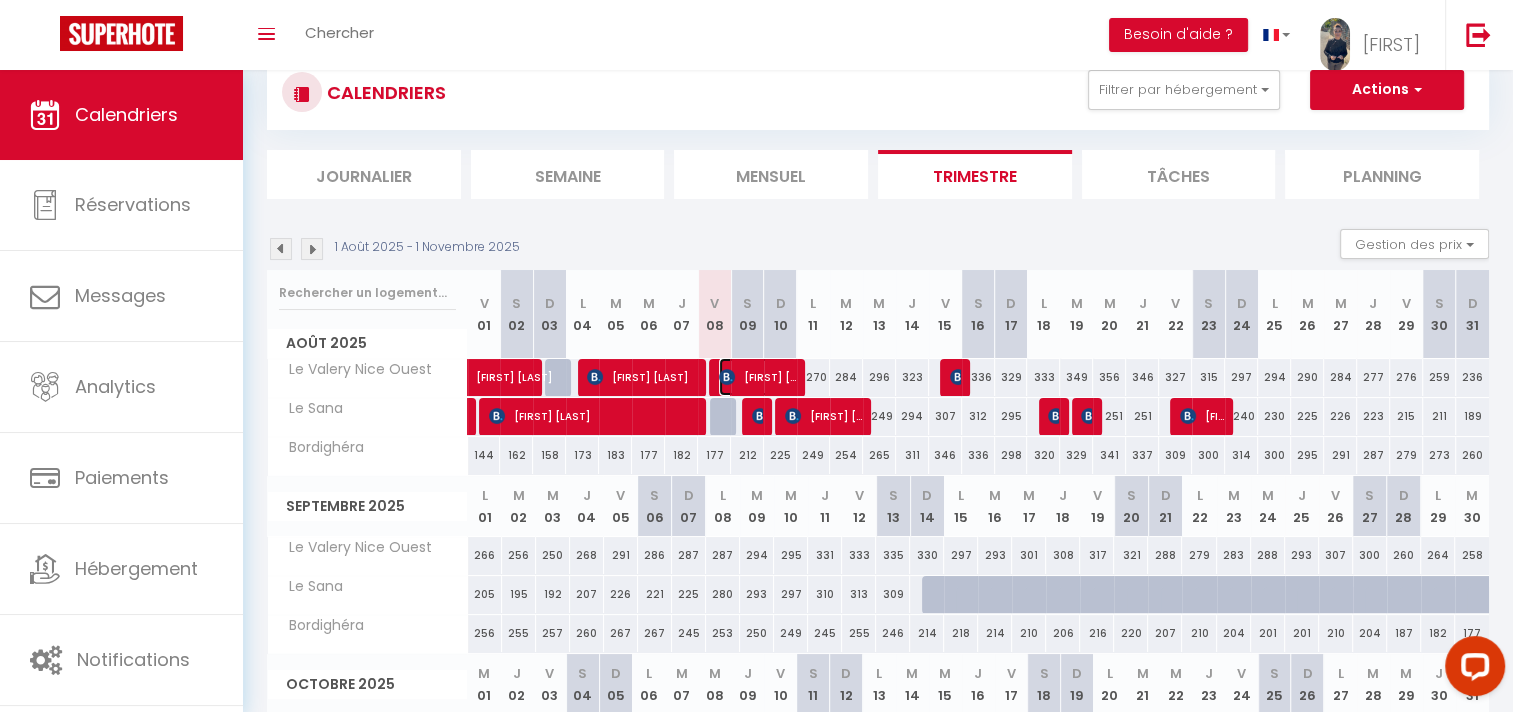 click on "[FIRST] [LAST]" at bounding box center [757, 377] 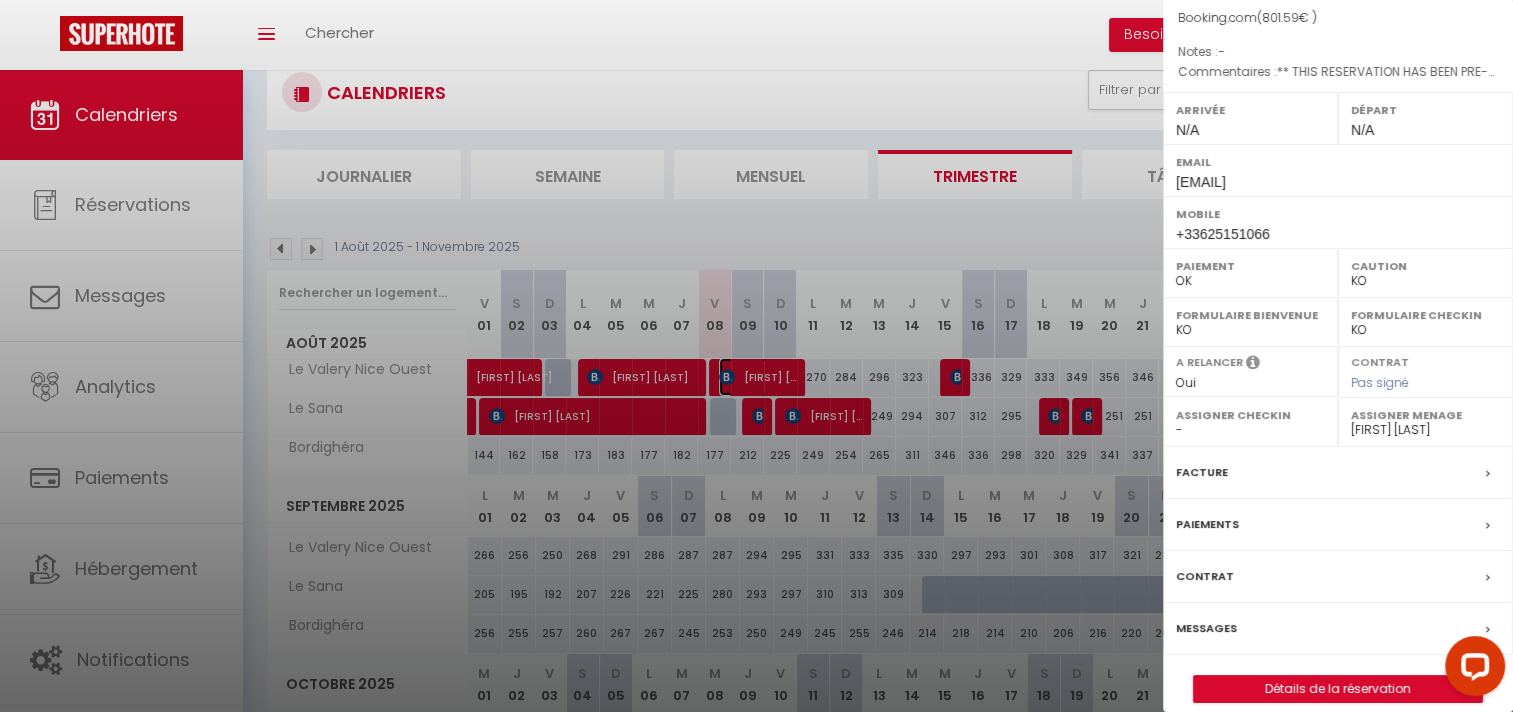 scroll, scrollTop: 216, scrollLeft: 0, axis: vertical 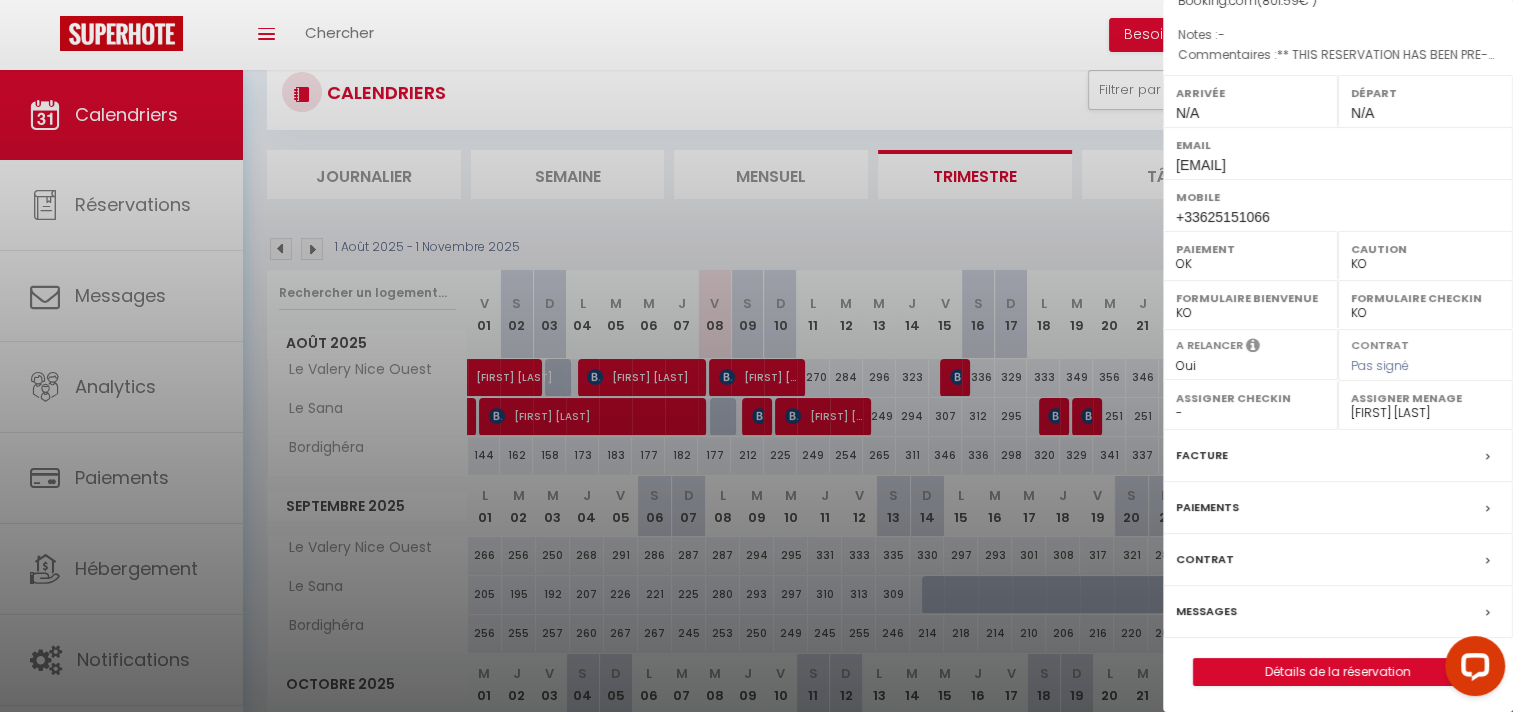 click on "Messages" at bounding box center (1206, 611) 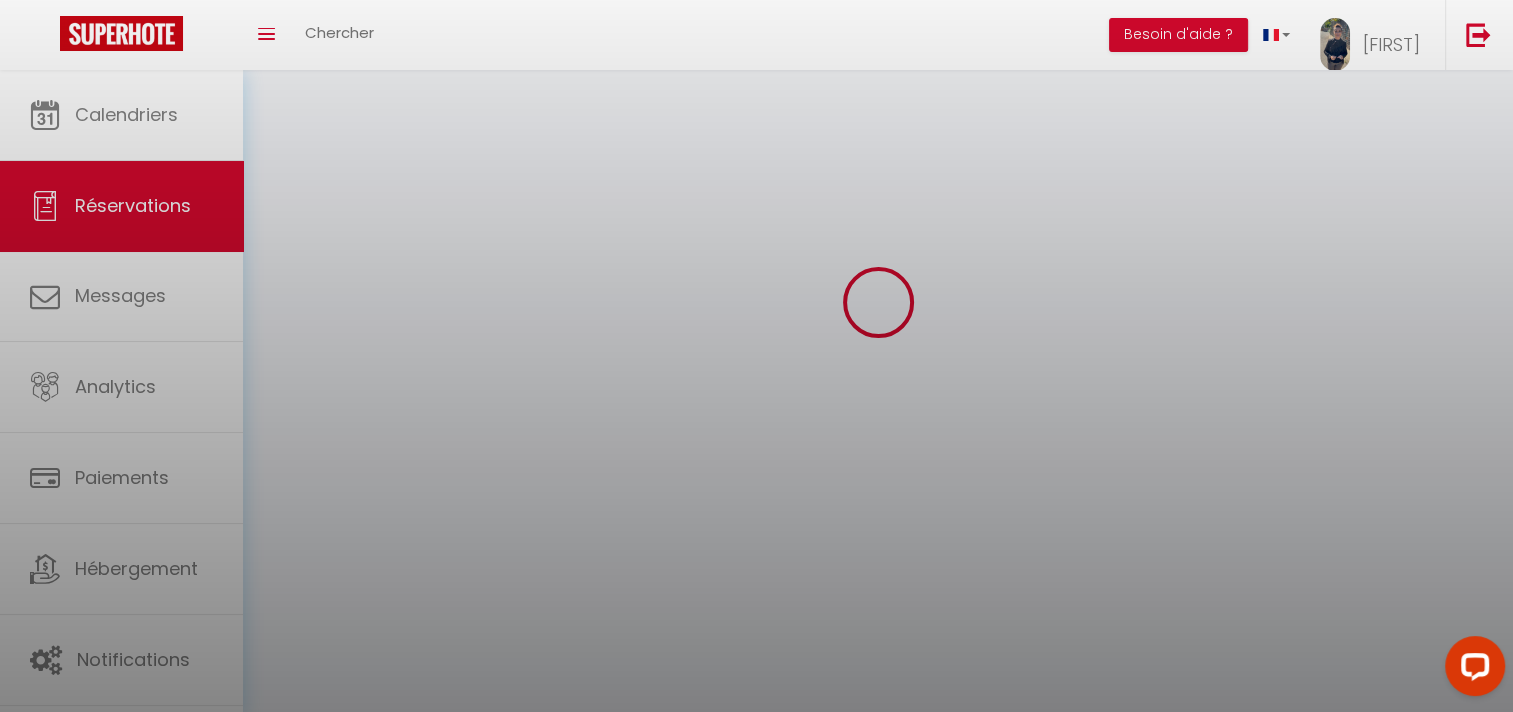 scroll, scrollTop: 0, scrollLeft: 0, axis: both 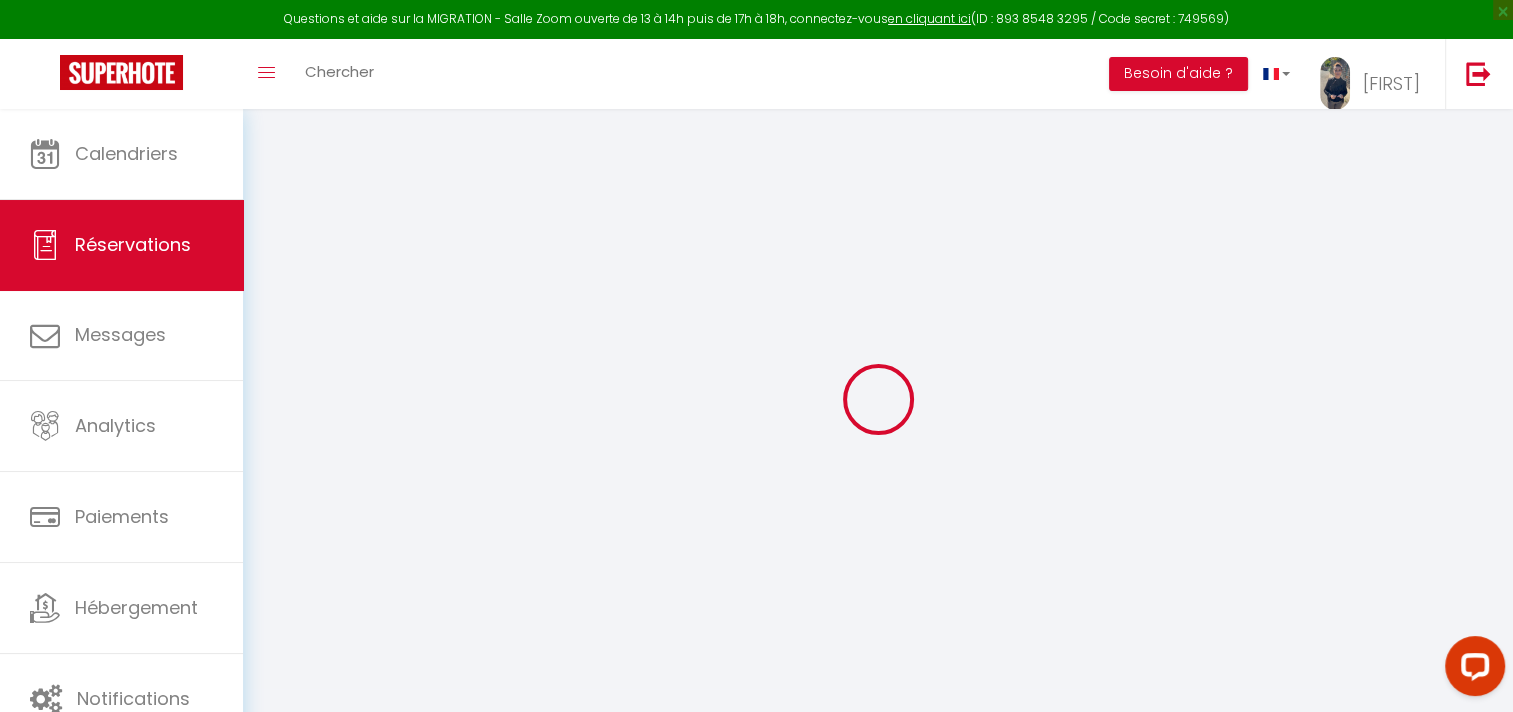 select 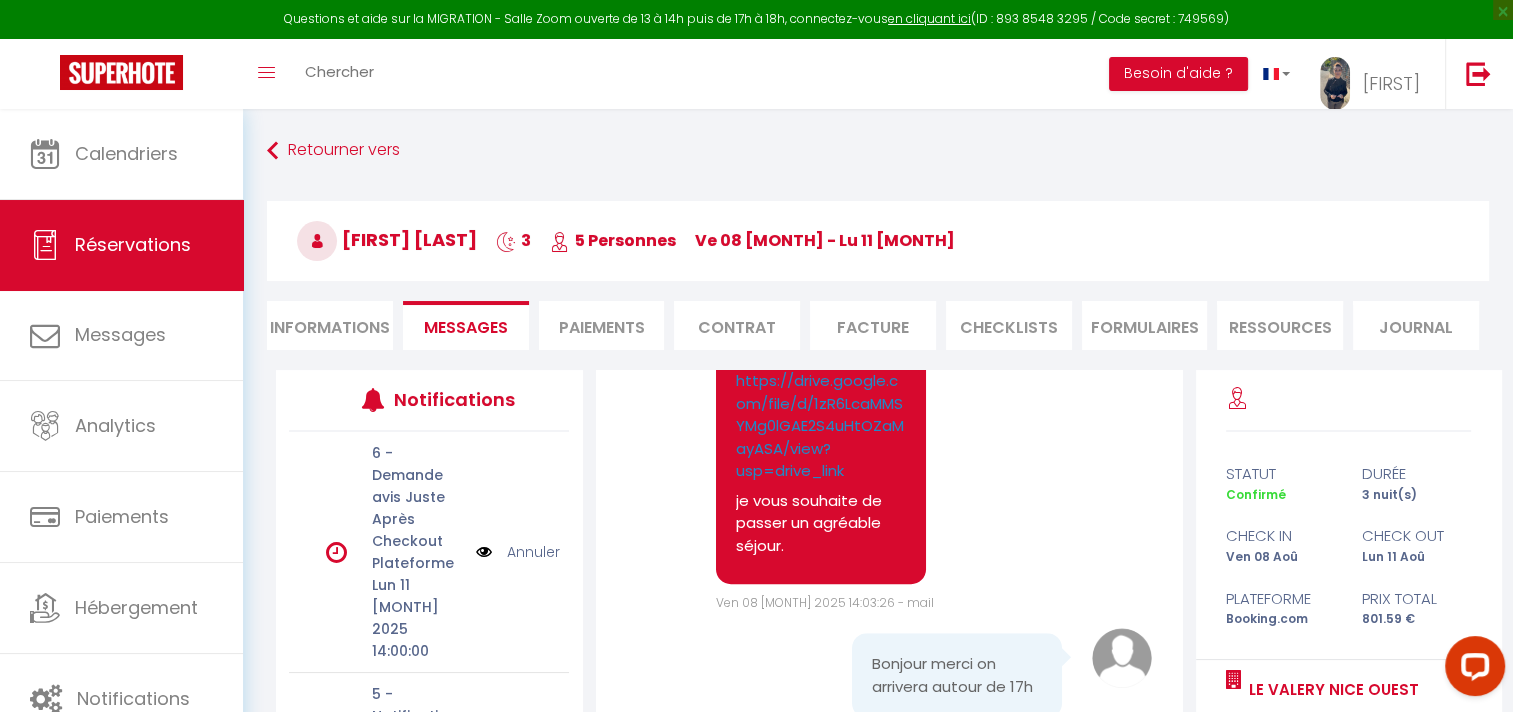 scroll, scrollTop: 912, scrollLeft: 0, axis: vertical 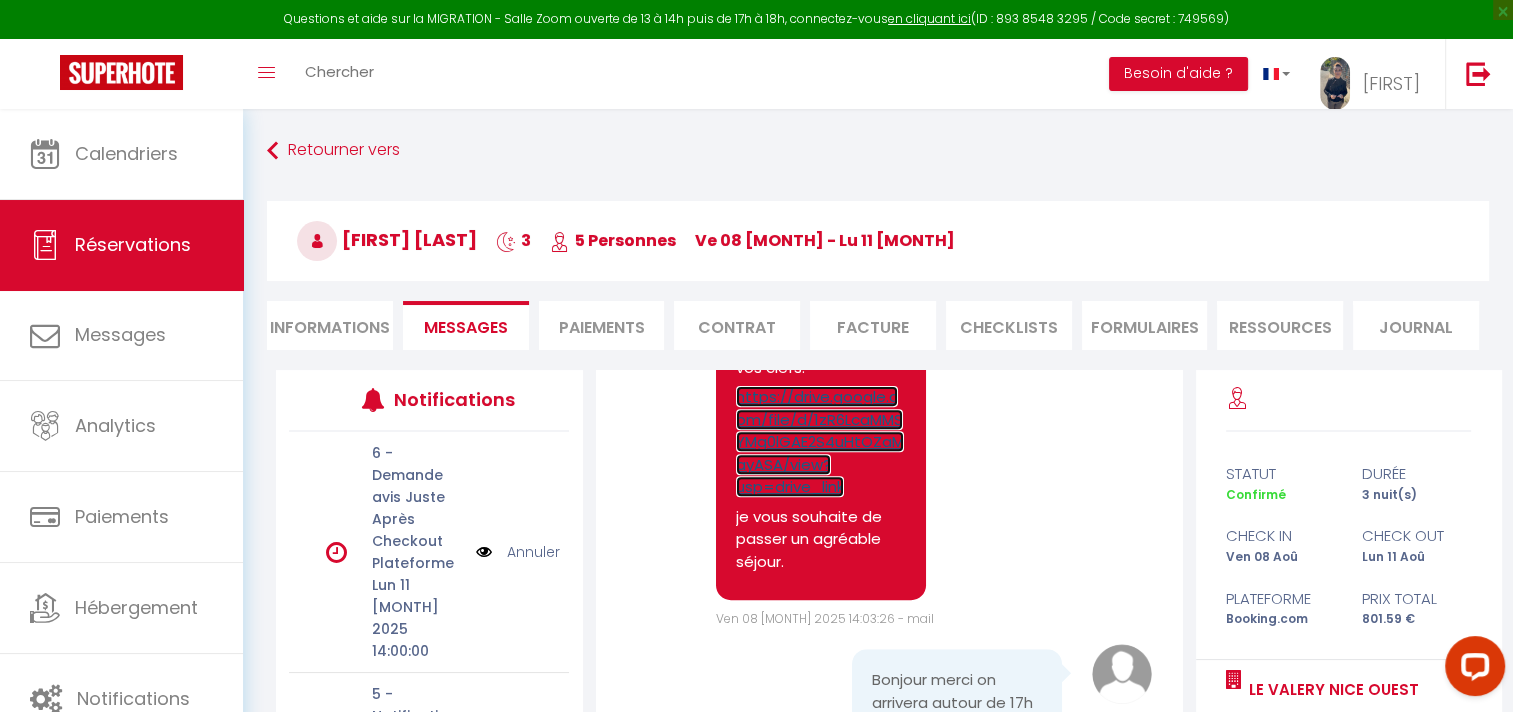 click on "https://drive.google.com/file/d/1zR6LcaMMSYMg0lGAE2S4uHtOZaMayASA/view?usp=drive_link" at bounding box center [820, 441] 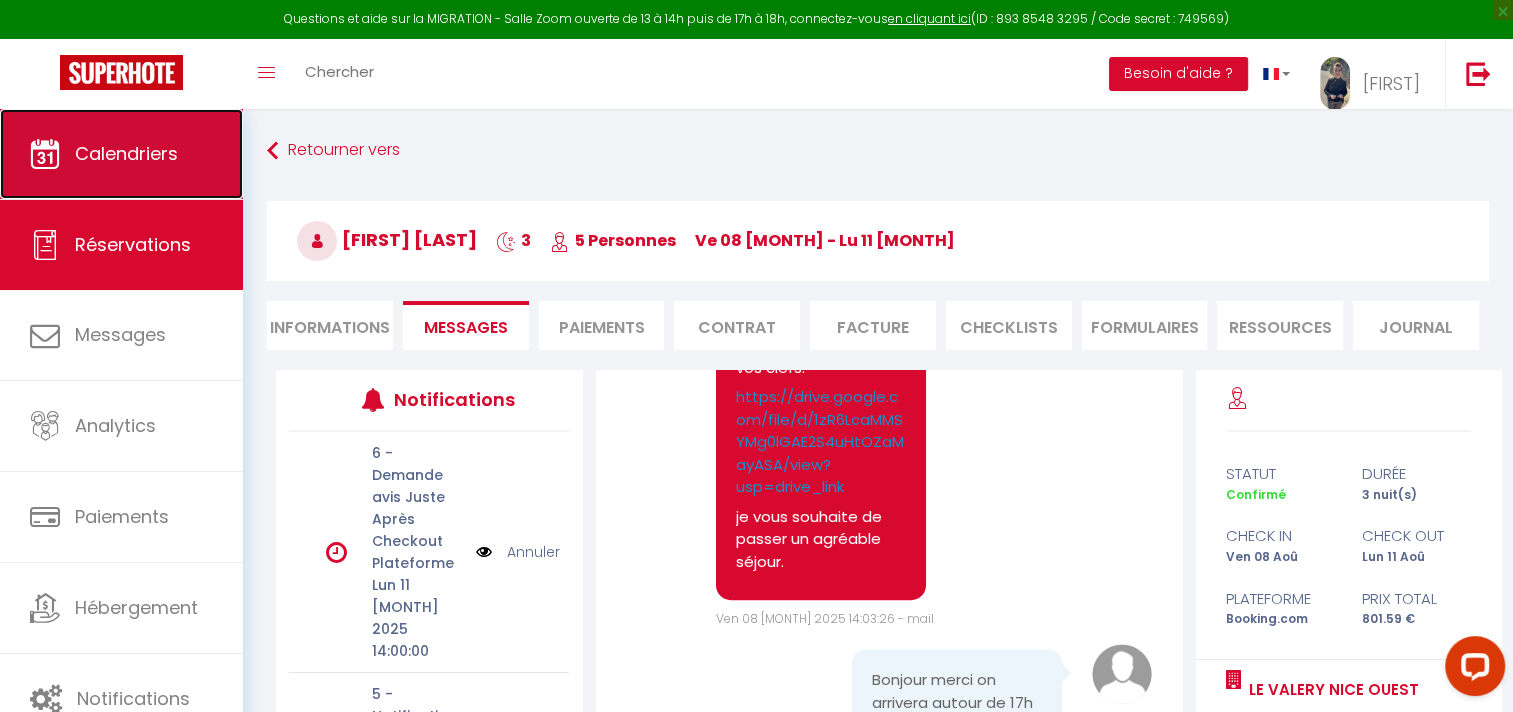 click on "Calendriers" at bounding box center (121, 154) 